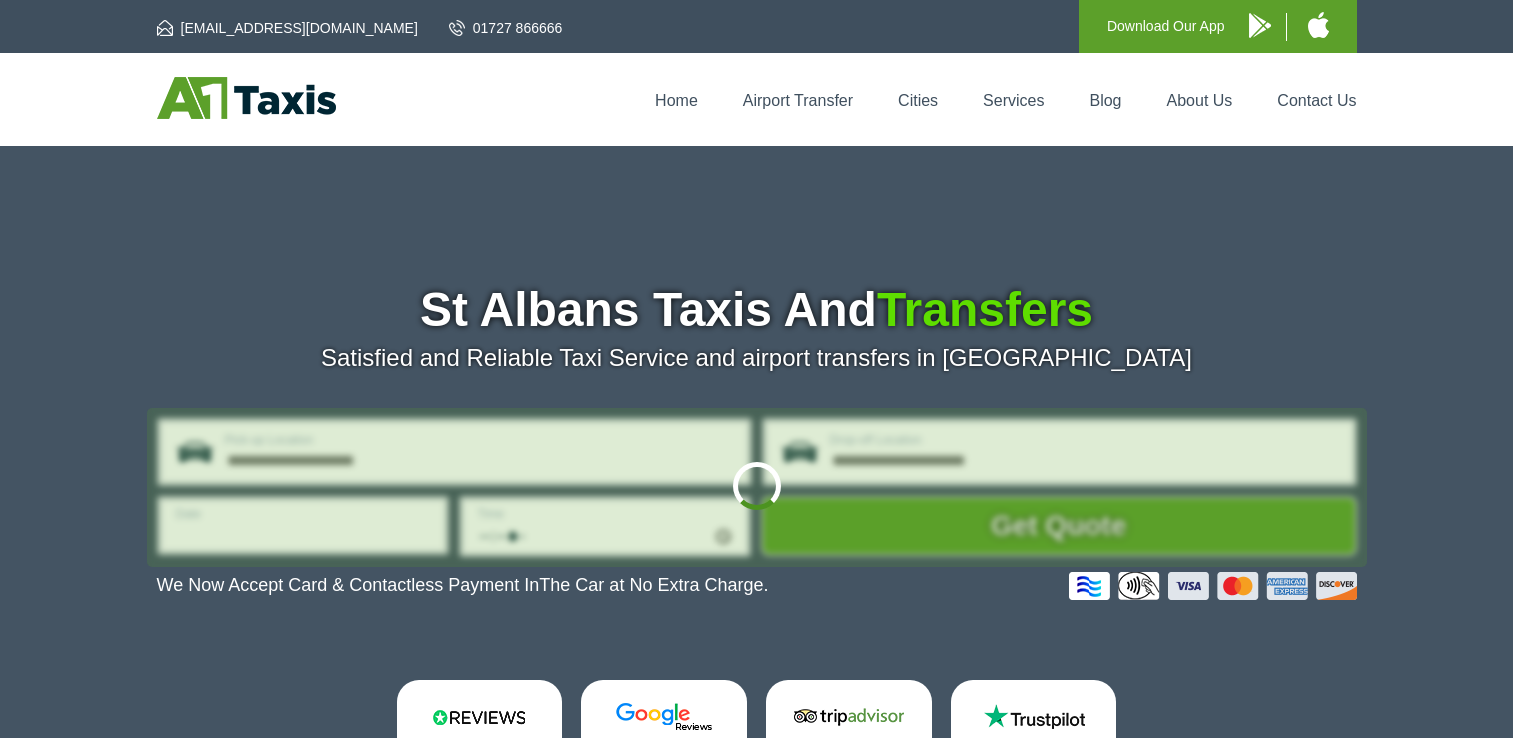scroll, scrollTop: 0, scrollLeft: 0, axis: both 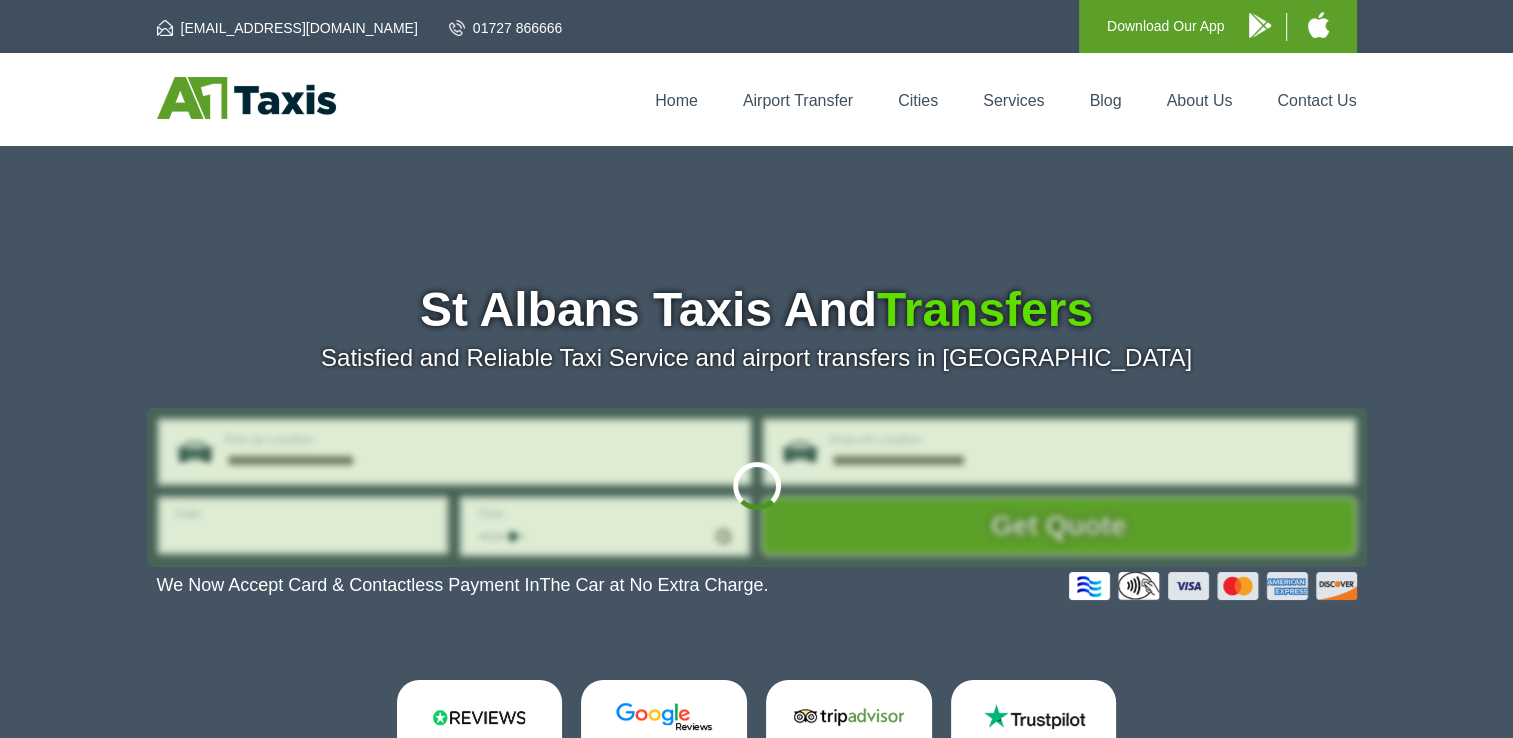 type on "**********" 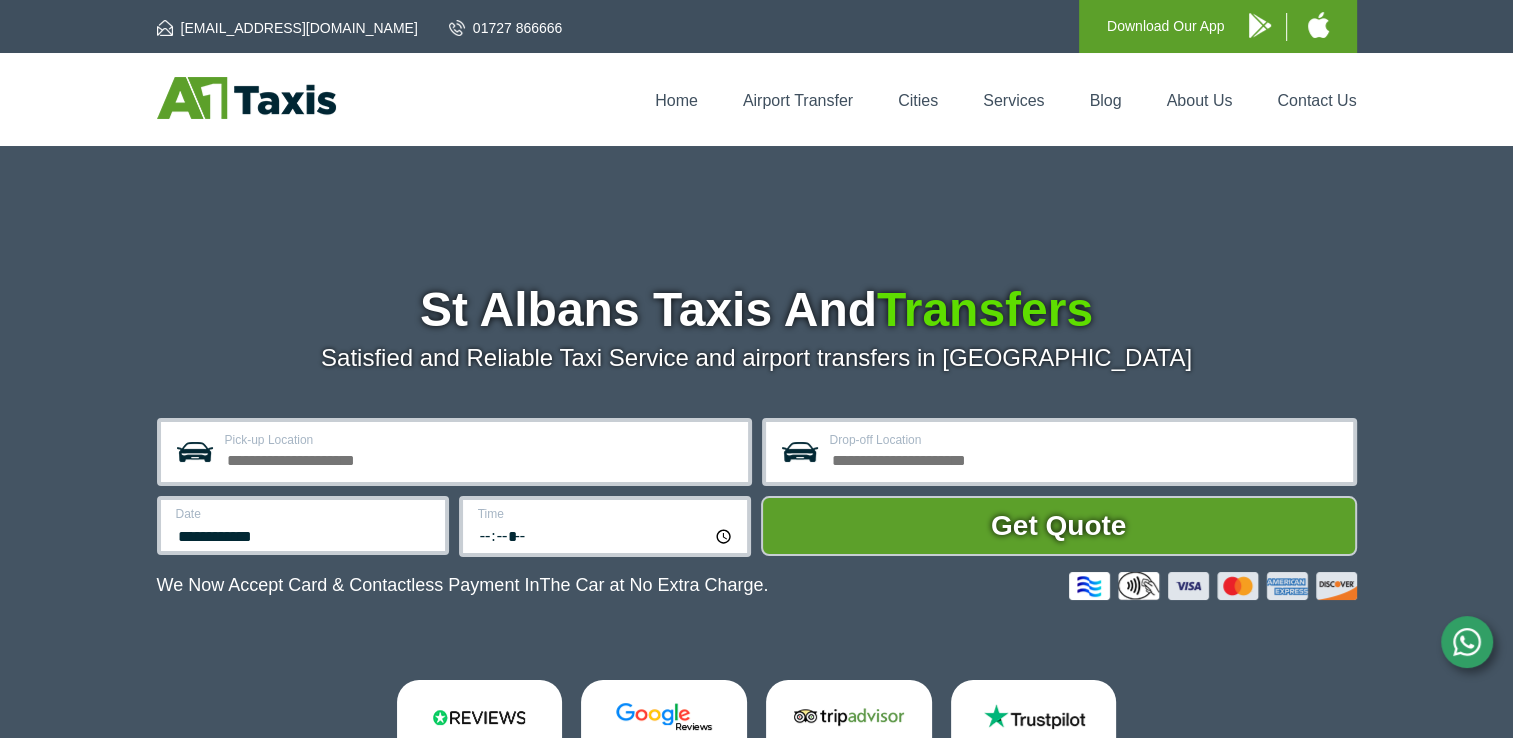 scroll, scrollTop: 171, scrollLeft: 0, axis: vertical 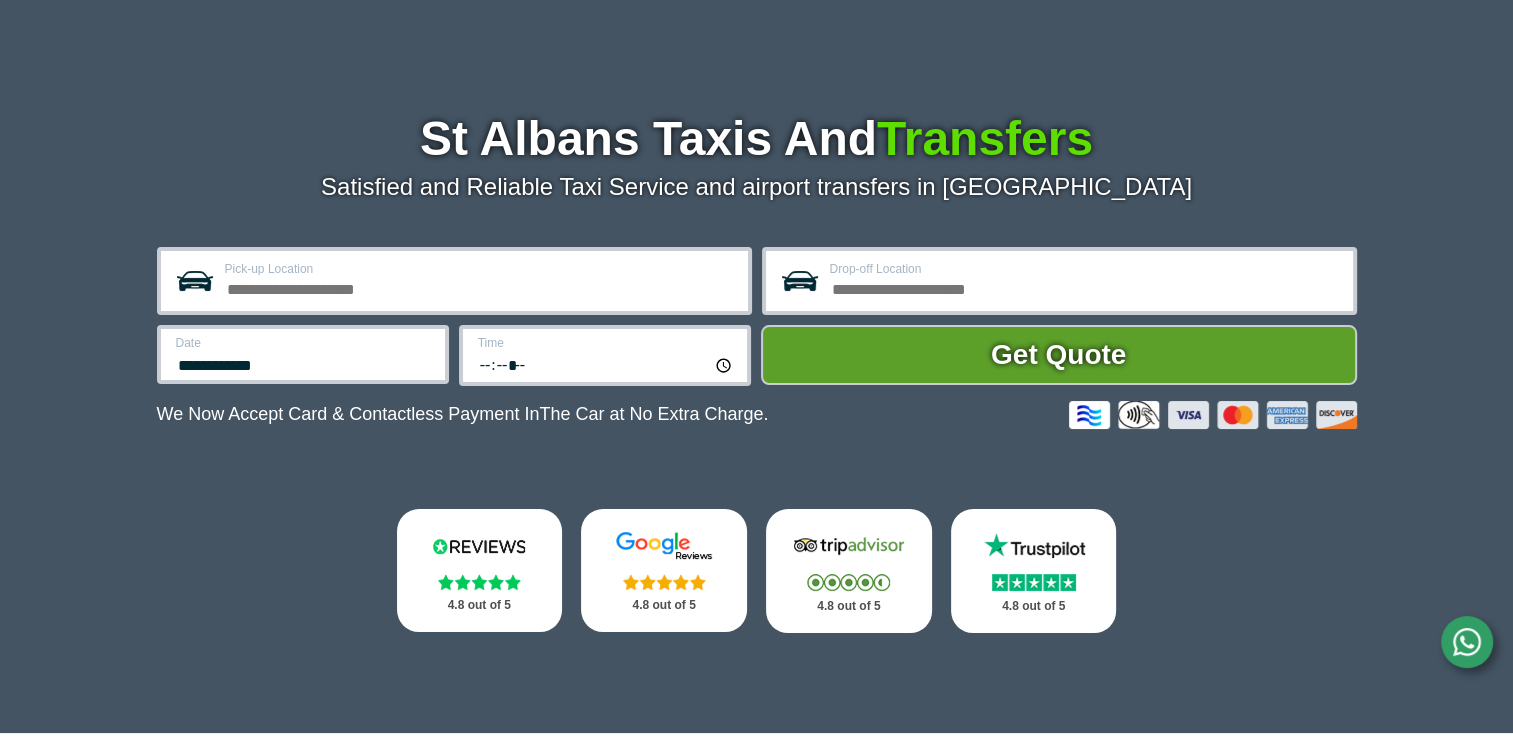 click on "Pick-up Location" at bounding box center [454, 281] 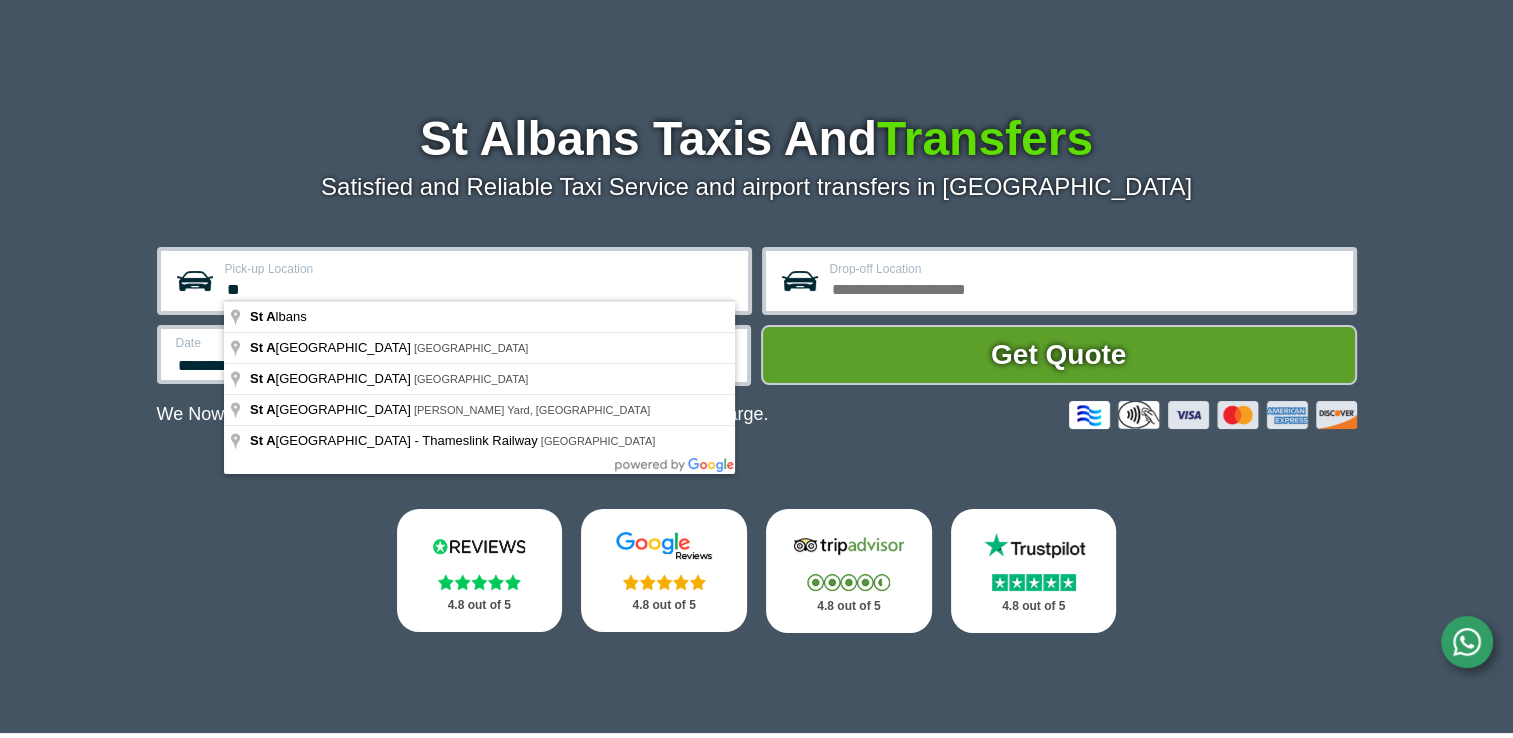 type on "*" 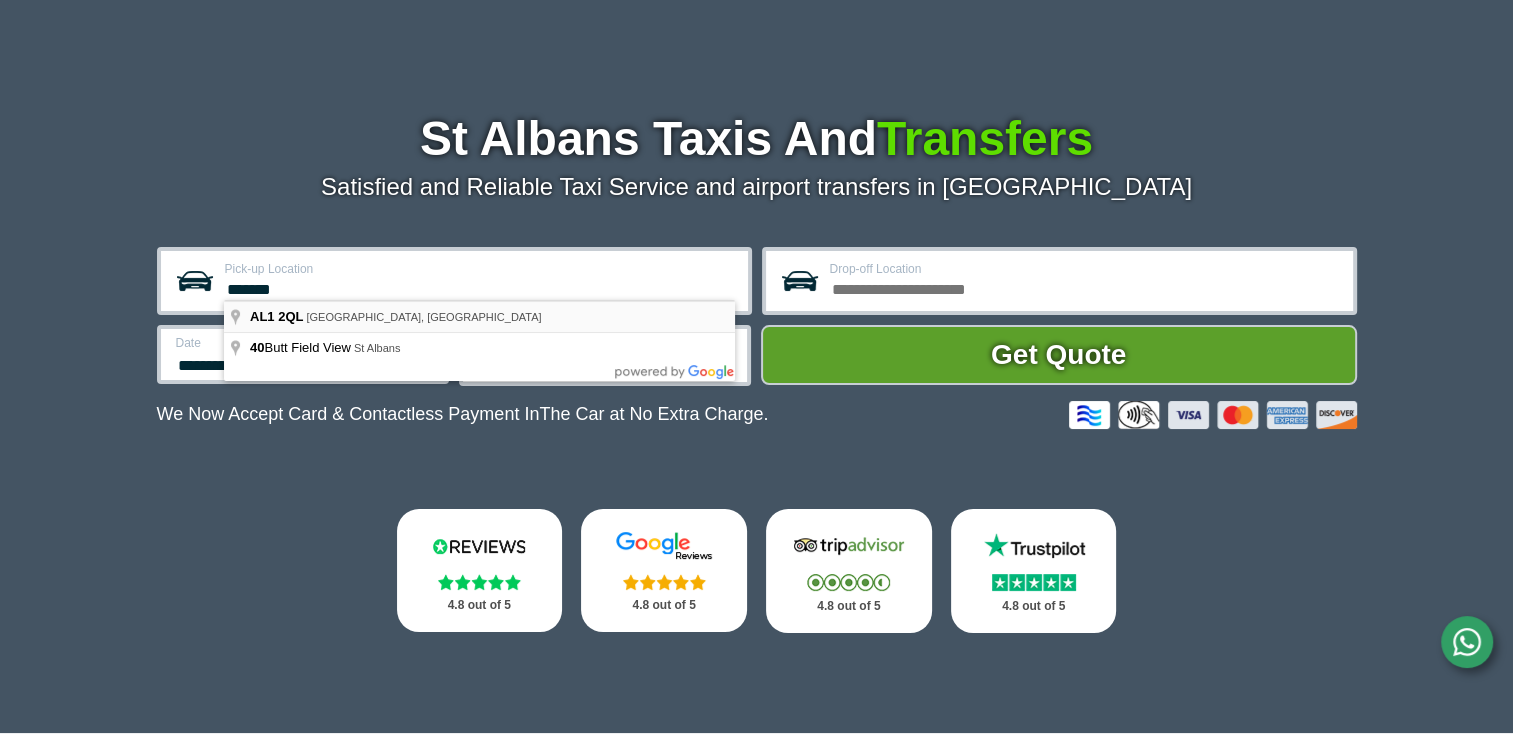 type on "**********" 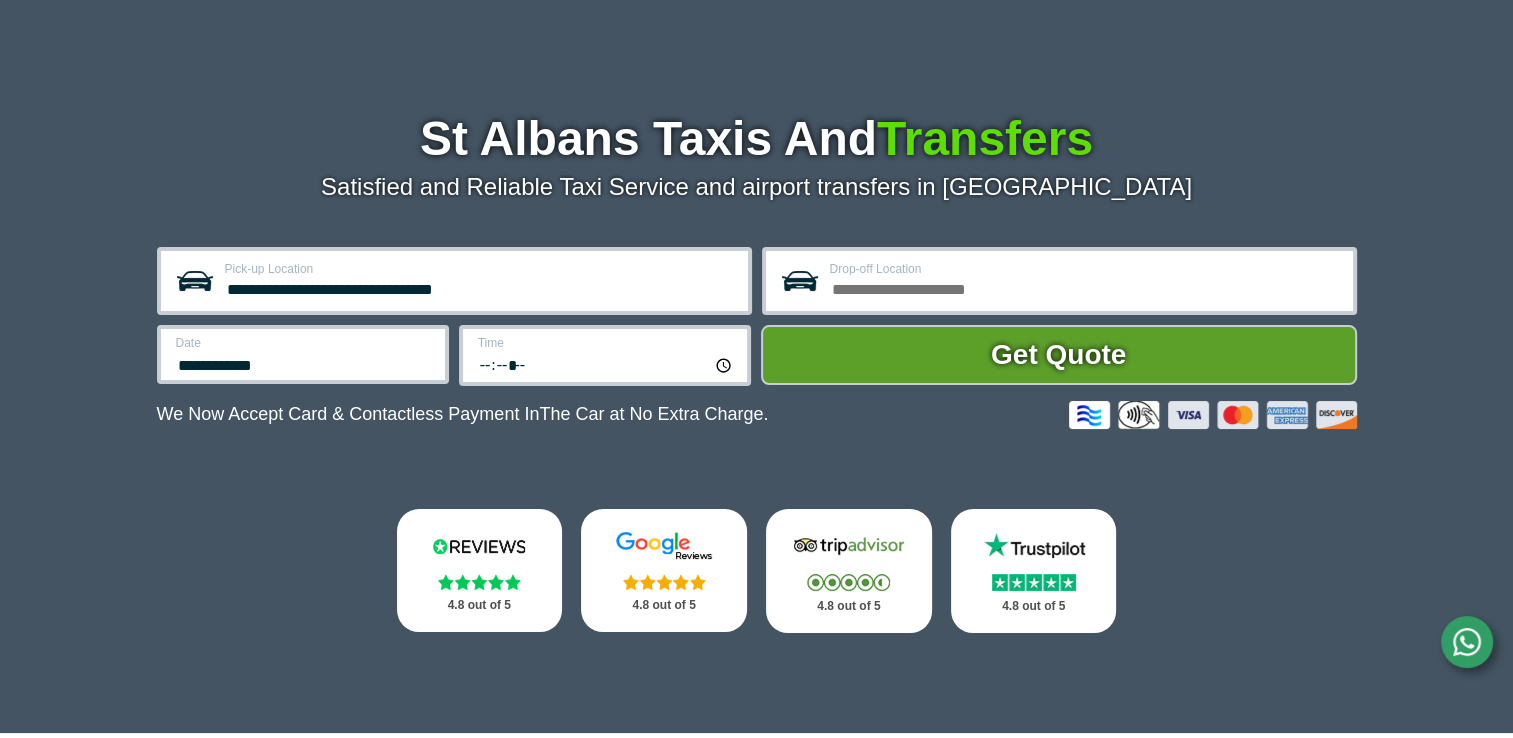 click on "Drop-off Location" at bounding box center [1059, 281] 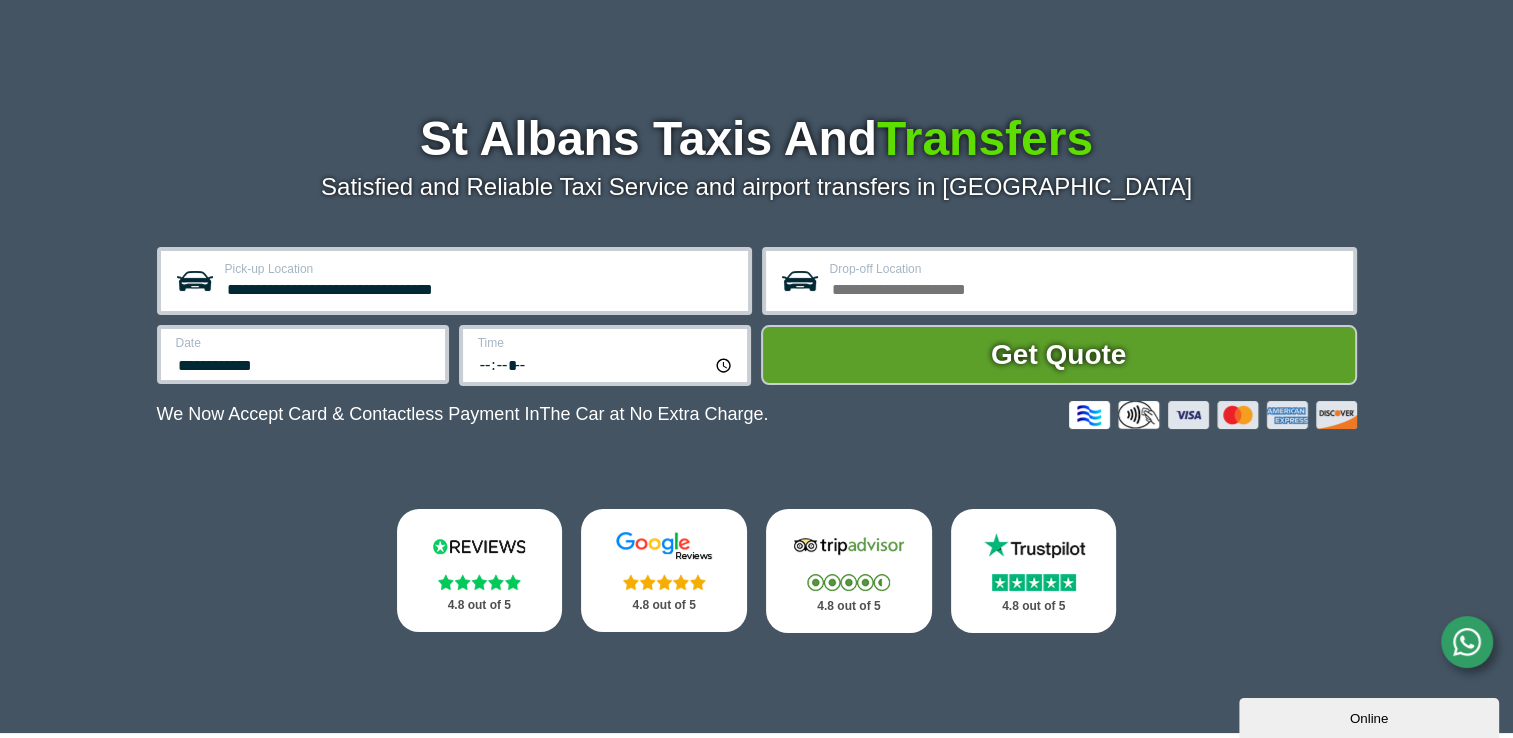 scroll, scrollTop: 0, scrollLeft: 0, axis: both 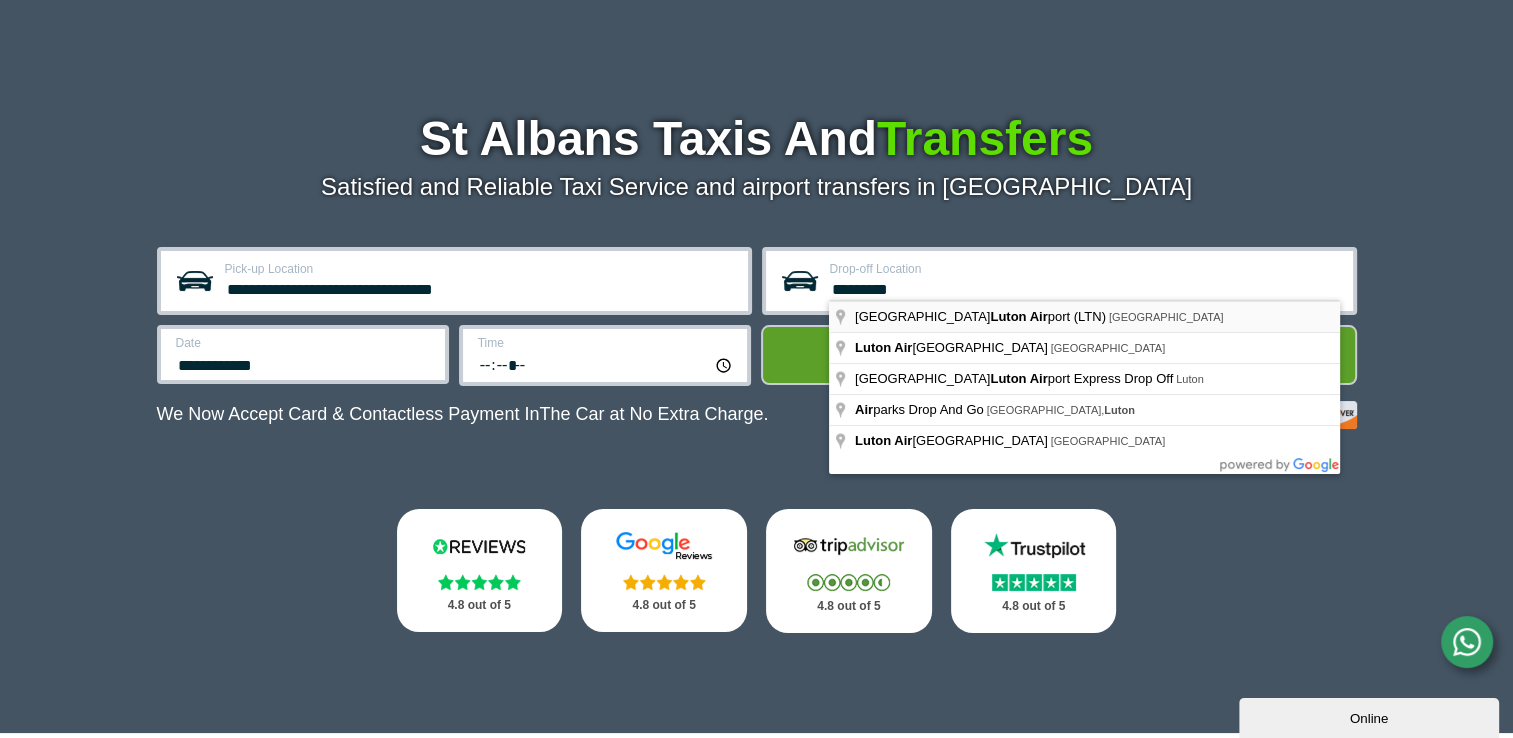 type on "**********" 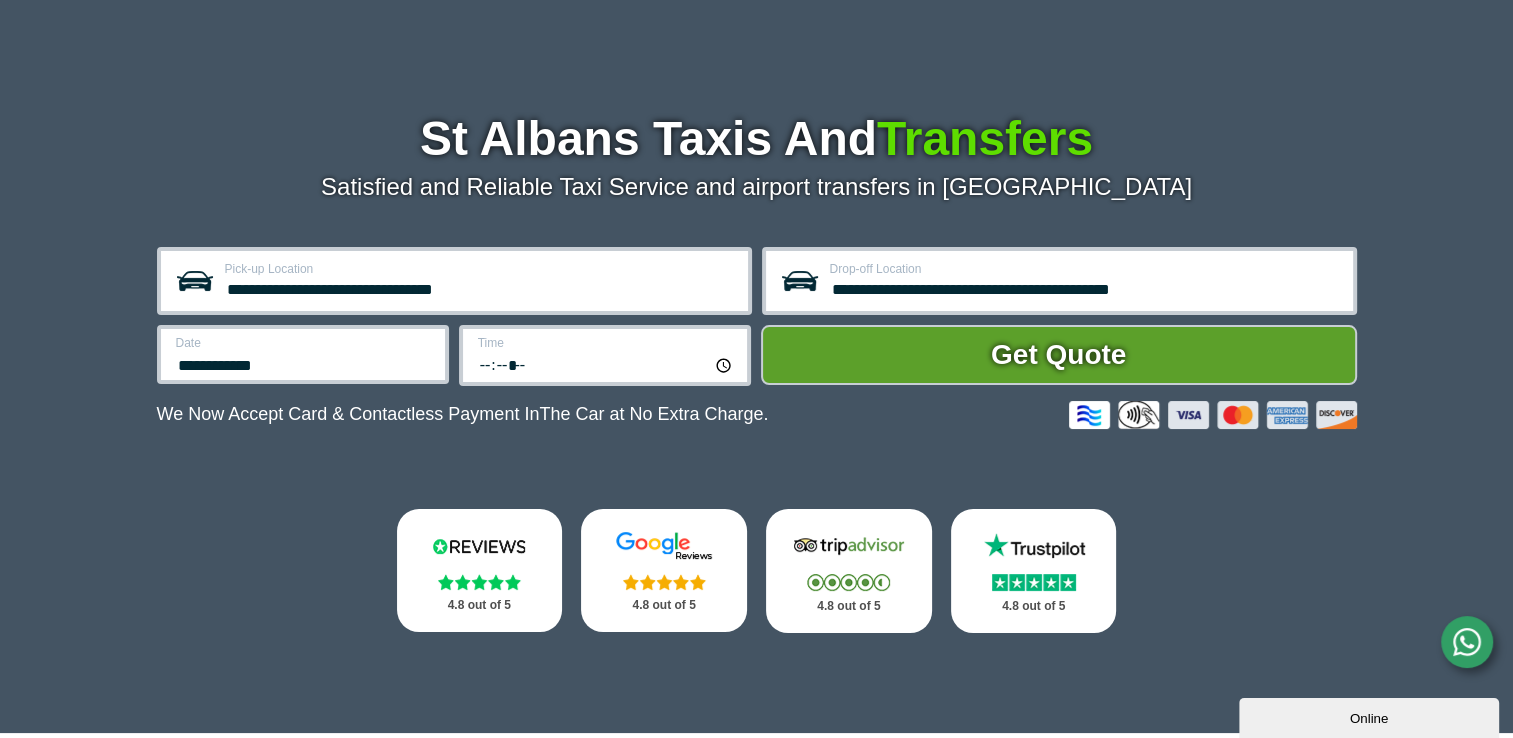 click on "**********" at bounding box center (303, 354) 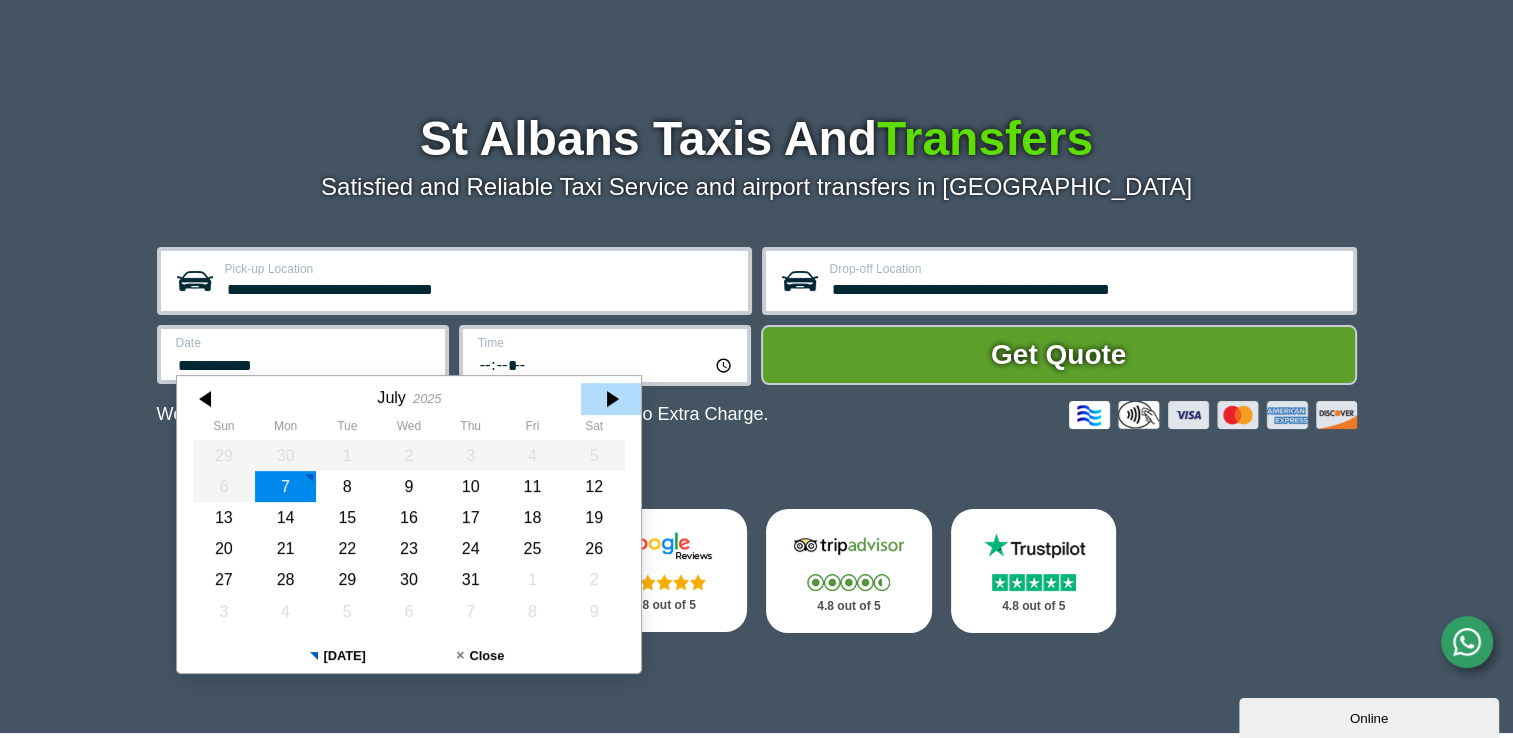 click at bounding box center (611, 399) 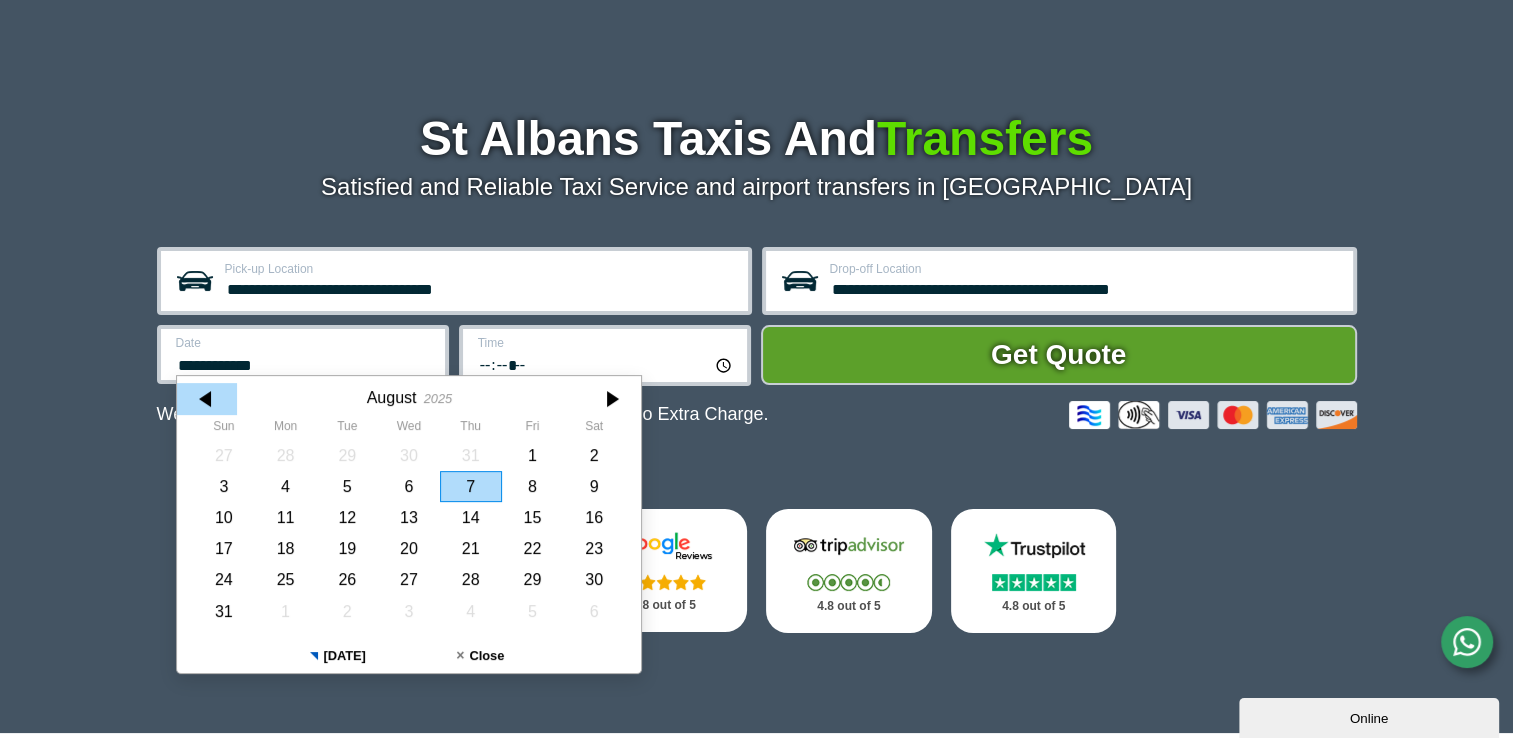 click at bounding box center [207, 399] 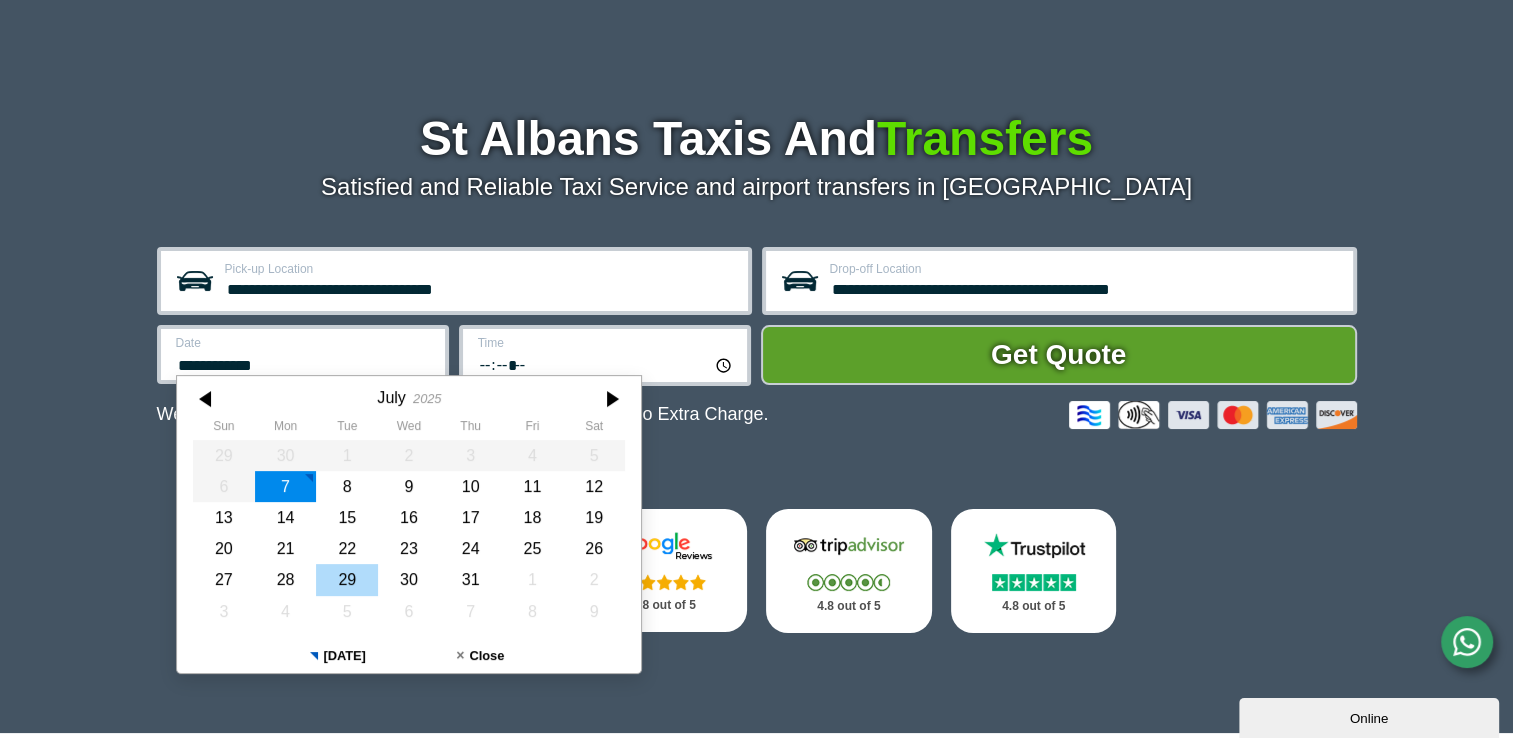 click on "29" at bounding box center (347, 579) 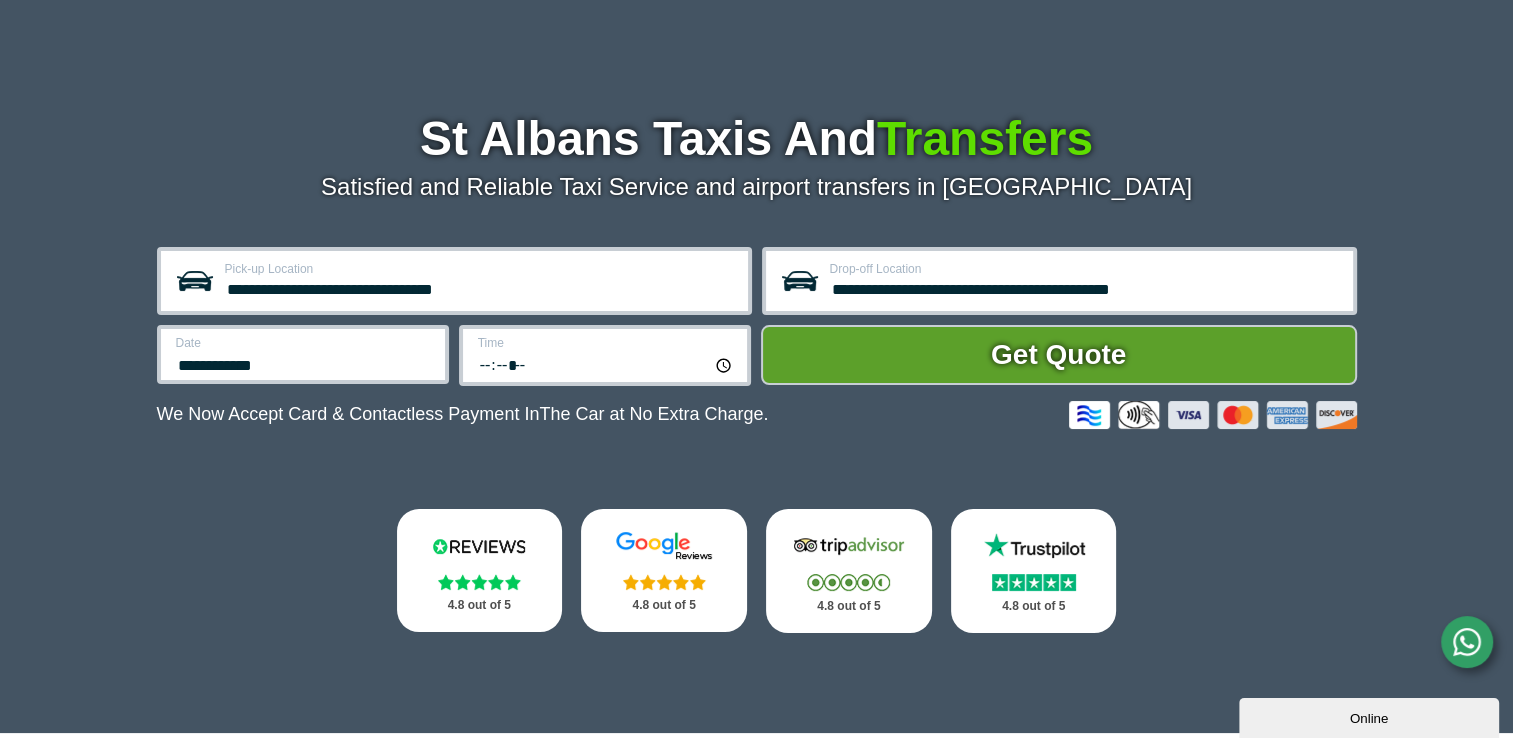 click on "*****" at bounding box center [606, 364] 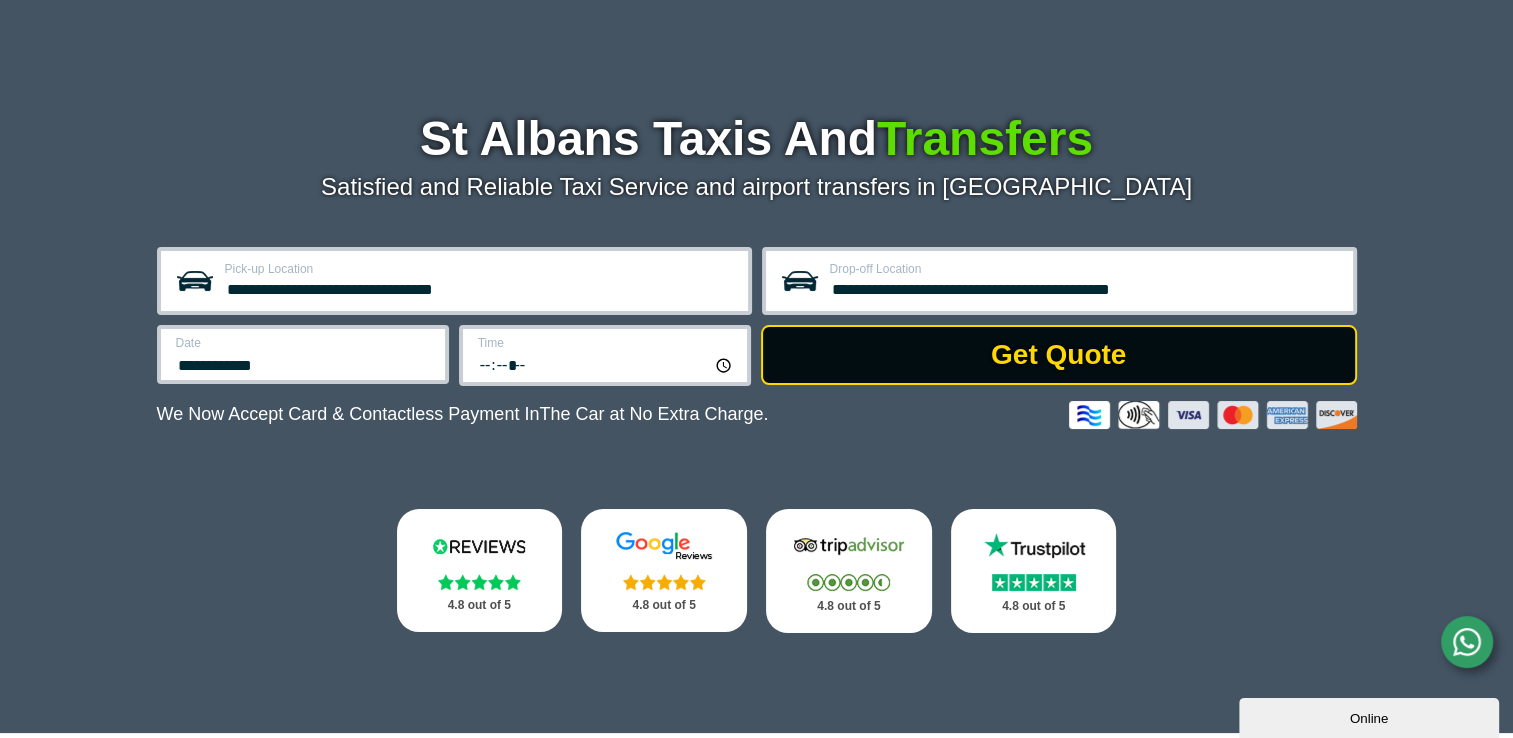 click on "Get Quote" at bounding box center [1059, 355] 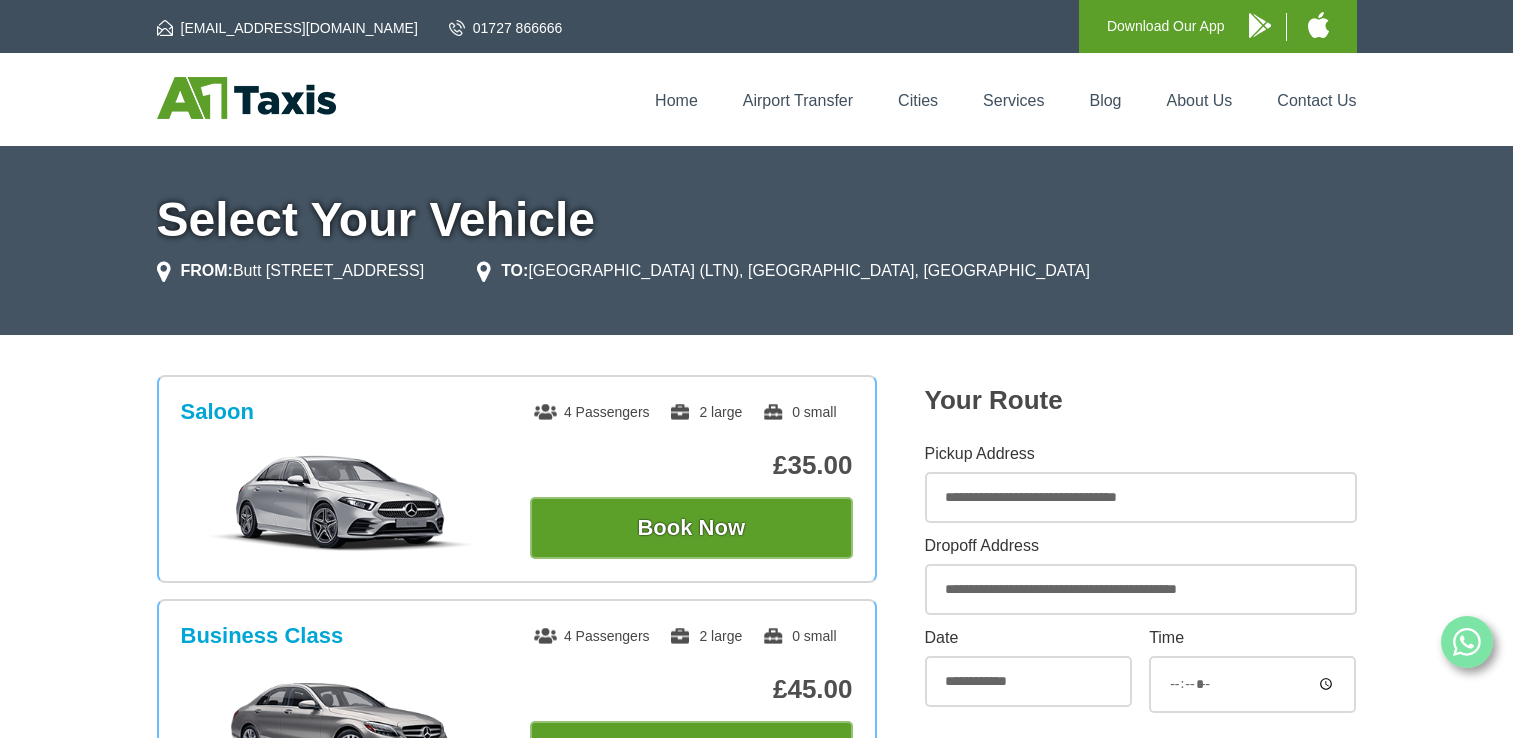 scroll, scrollTop: 1148, scrollLeft: 0, axis: vertical 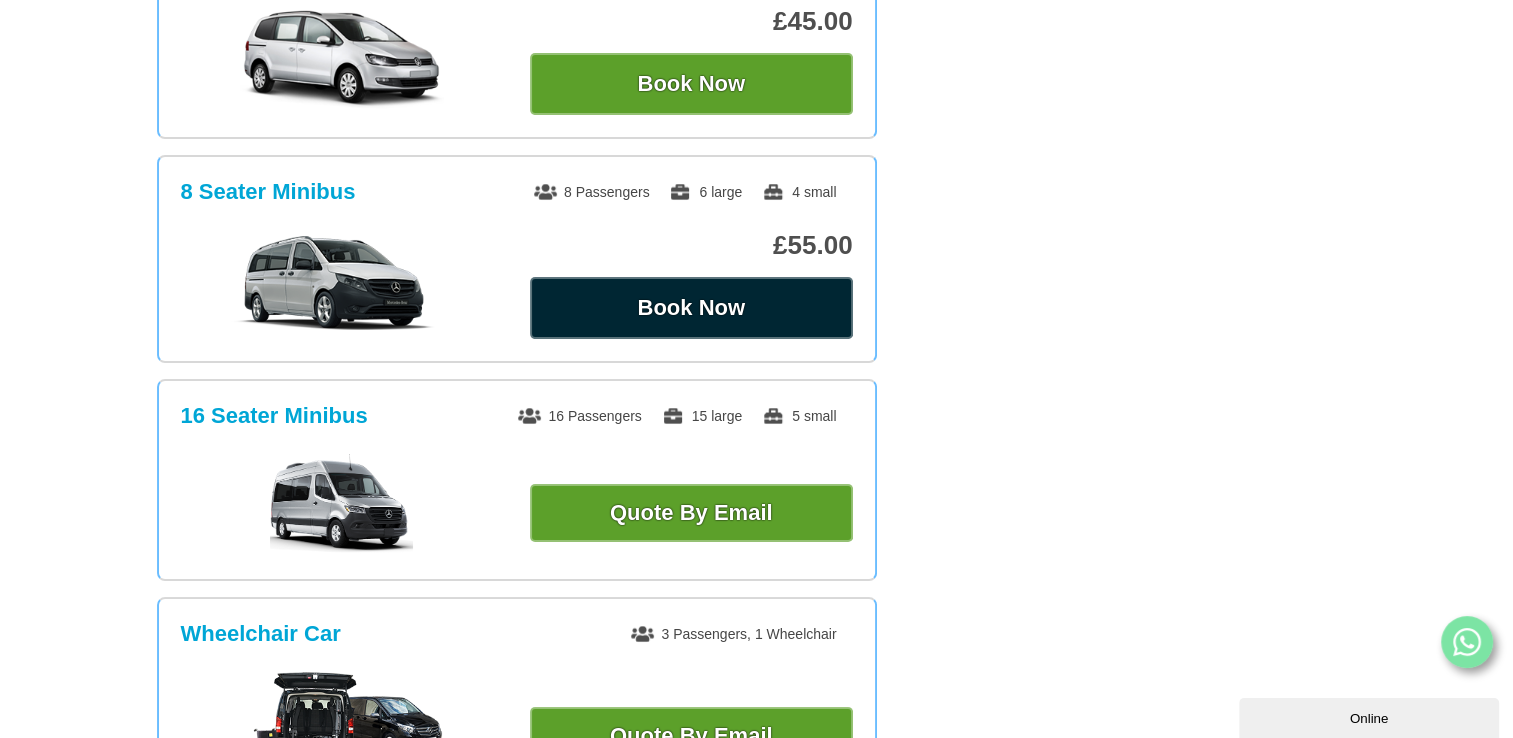 click on "Book Now" at bounding box center (691, 308) 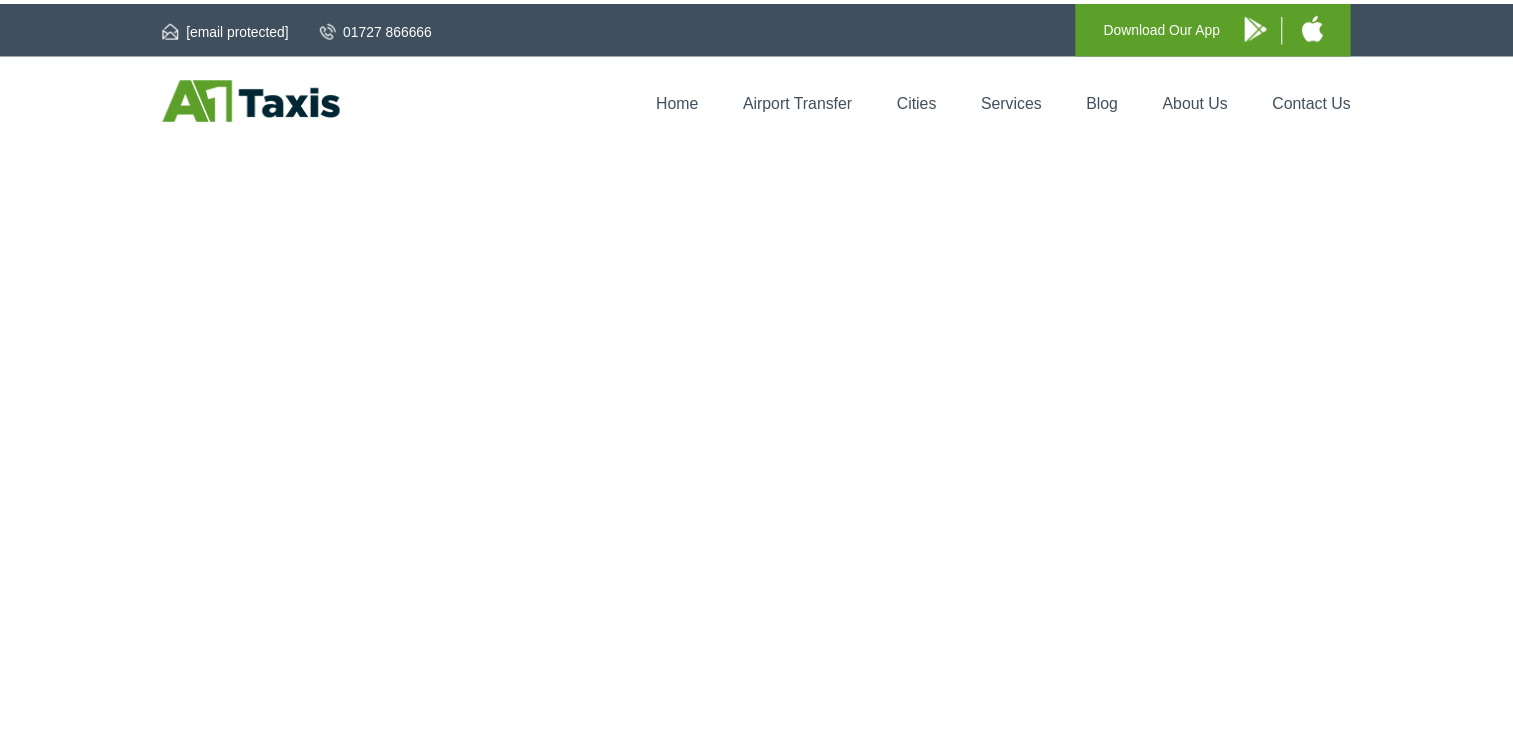 scroll, scrollTop: 0, scrollLeft: 0, axis: both 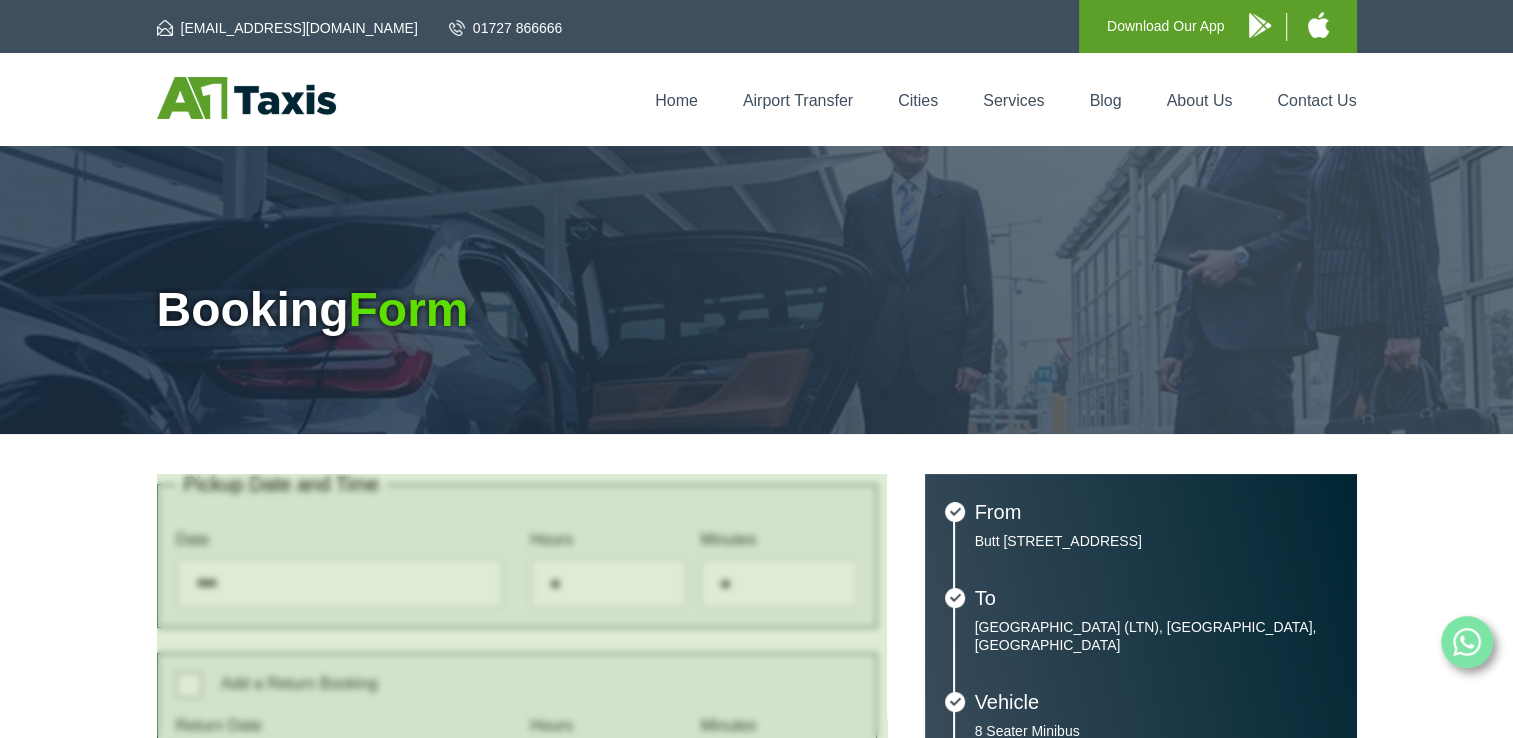 type on "**********" 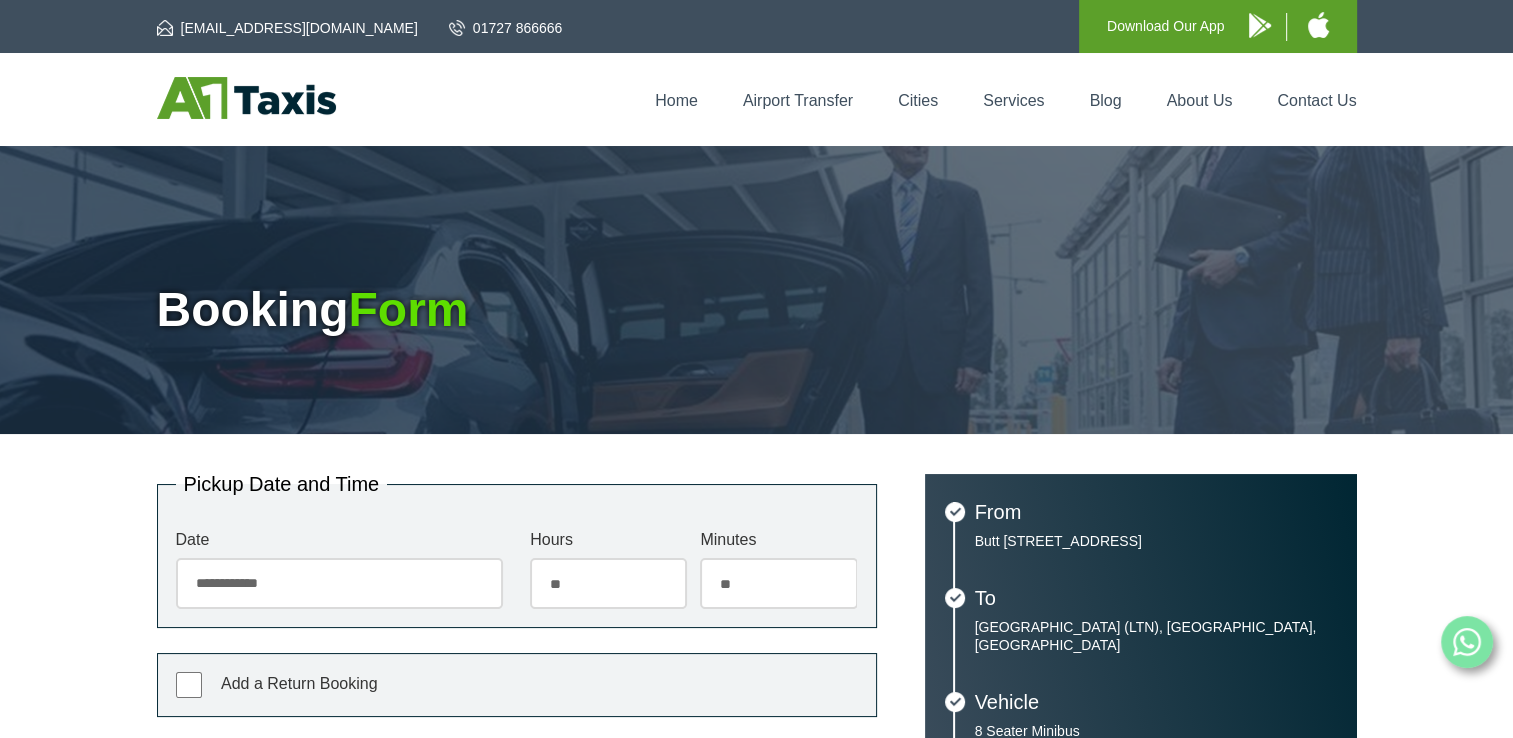 scroll, scrollTop: 204, scrollLeft: 0, axis: vertical 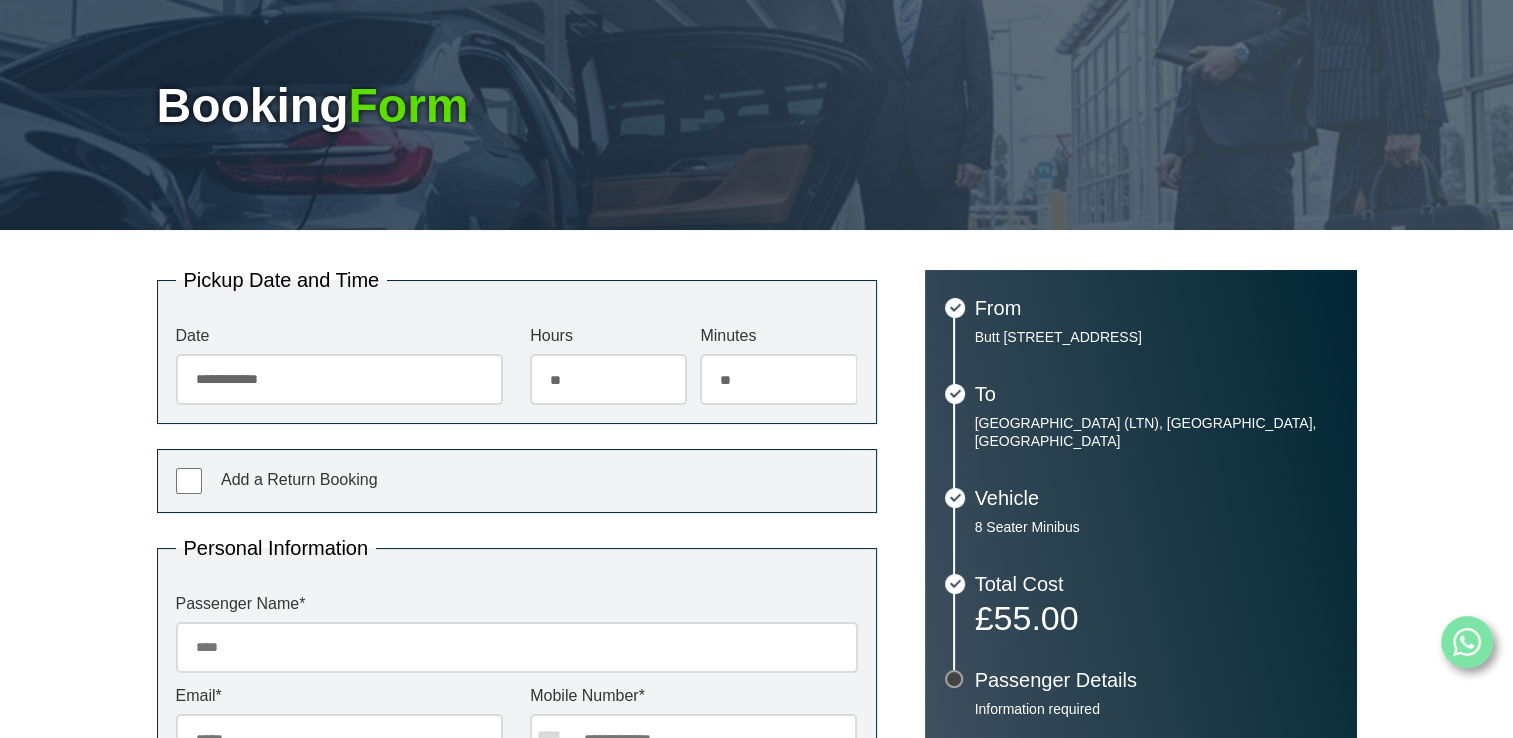 drag, startPoint x: 1511, startPoint y: 151, endPoint x: 1531, endPoint y: 355, distance: 204.97804 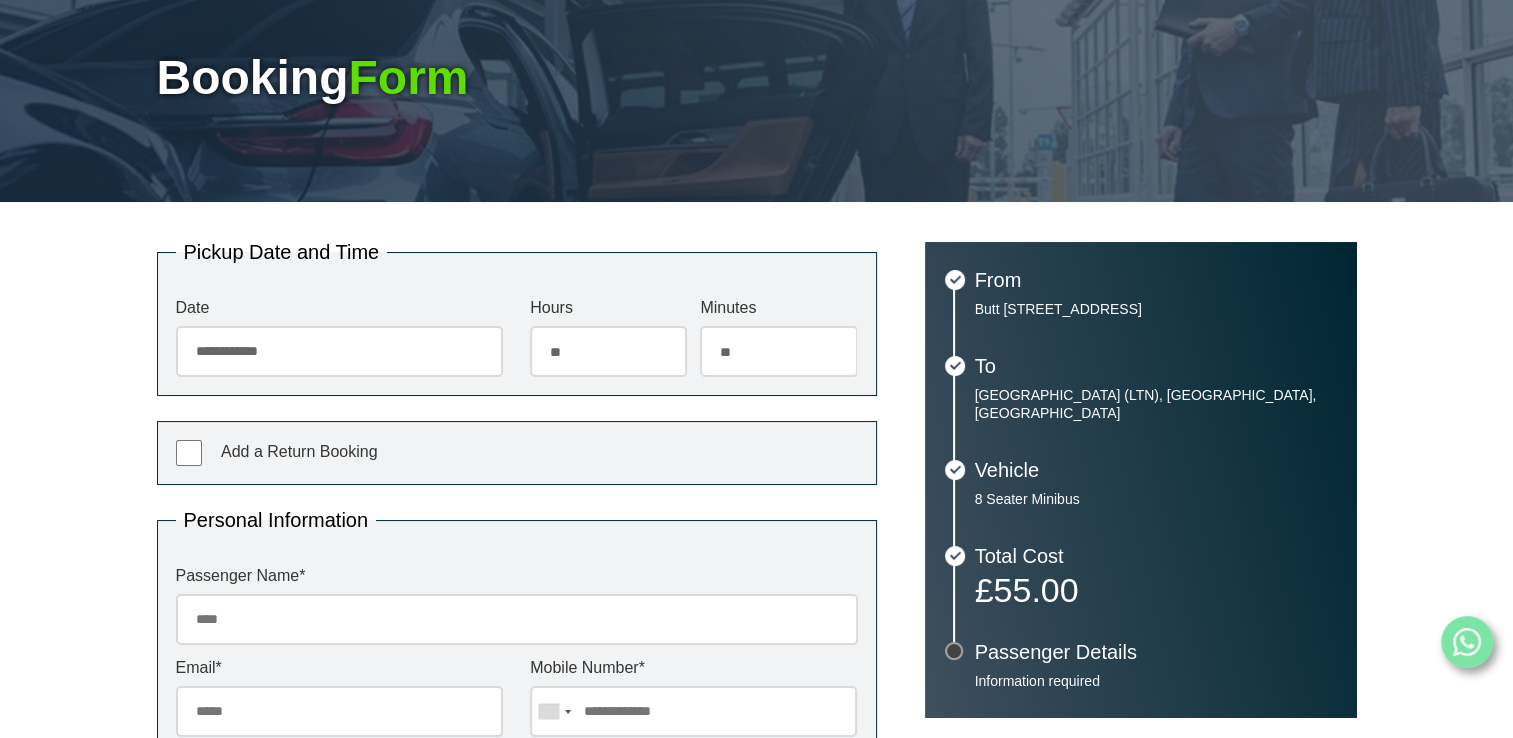 scroll, scrollTop: 237, scrollLeft: 0, axis: vertical 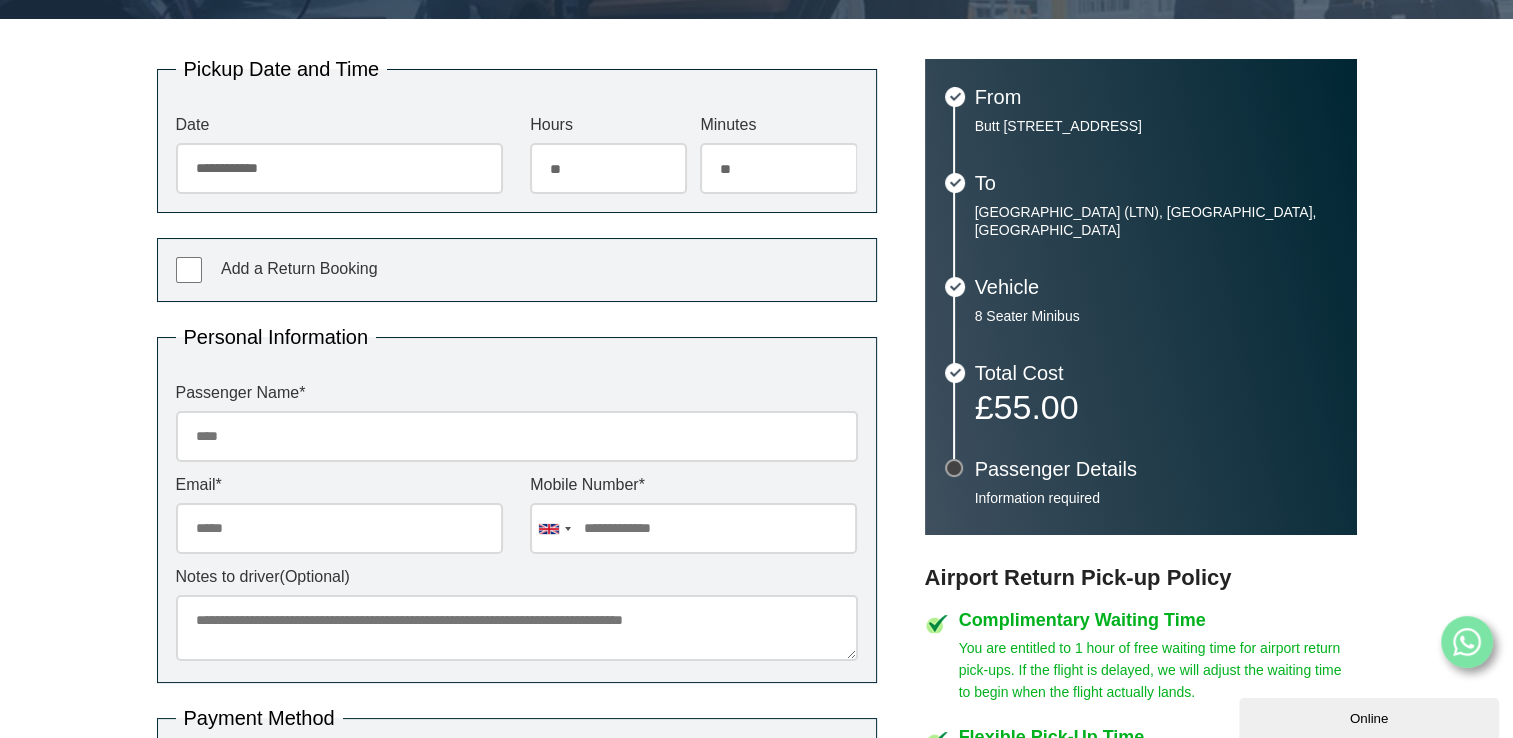 click on "Add a Return Booking" at bounding box center (299, 268) 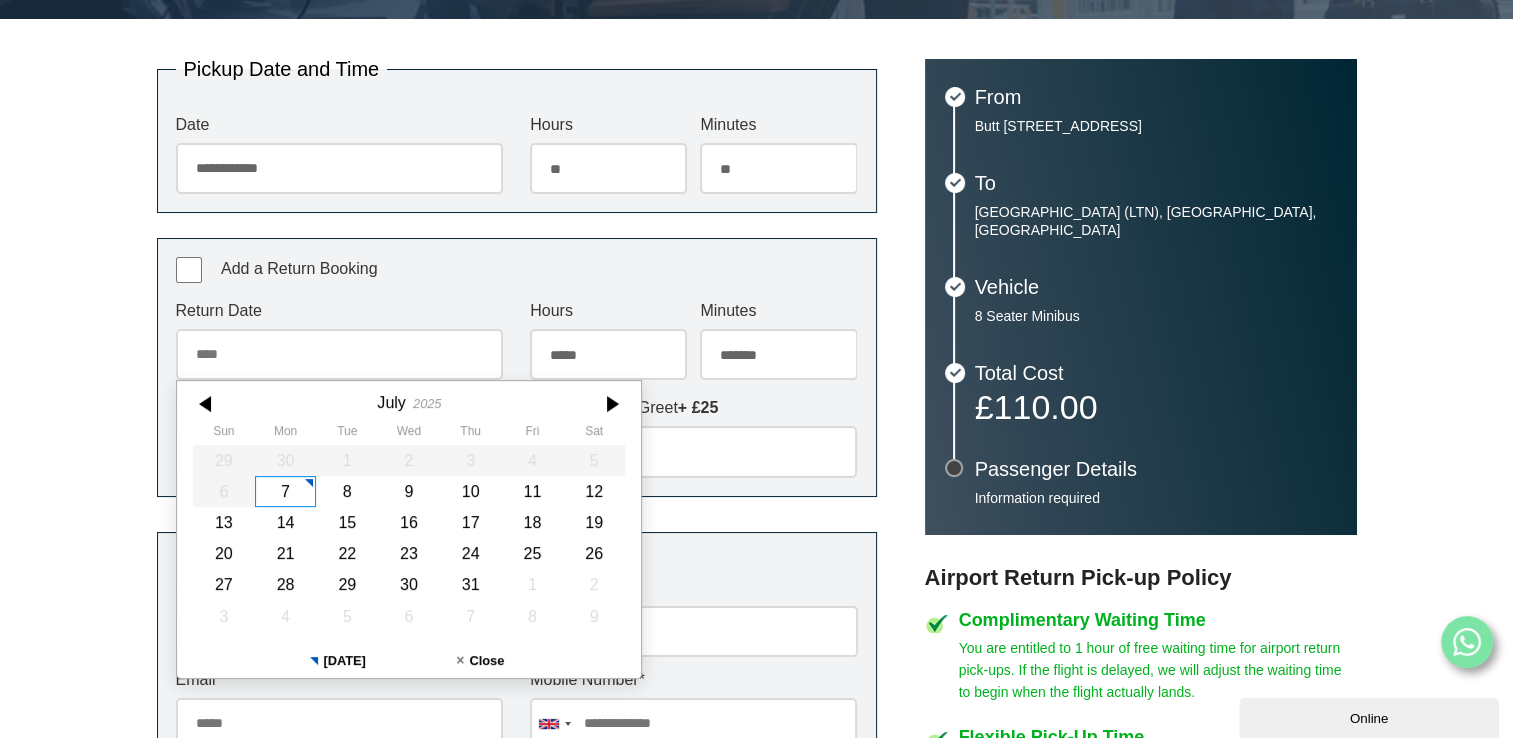 click on "Return Date" at bounding box center (339, 354) 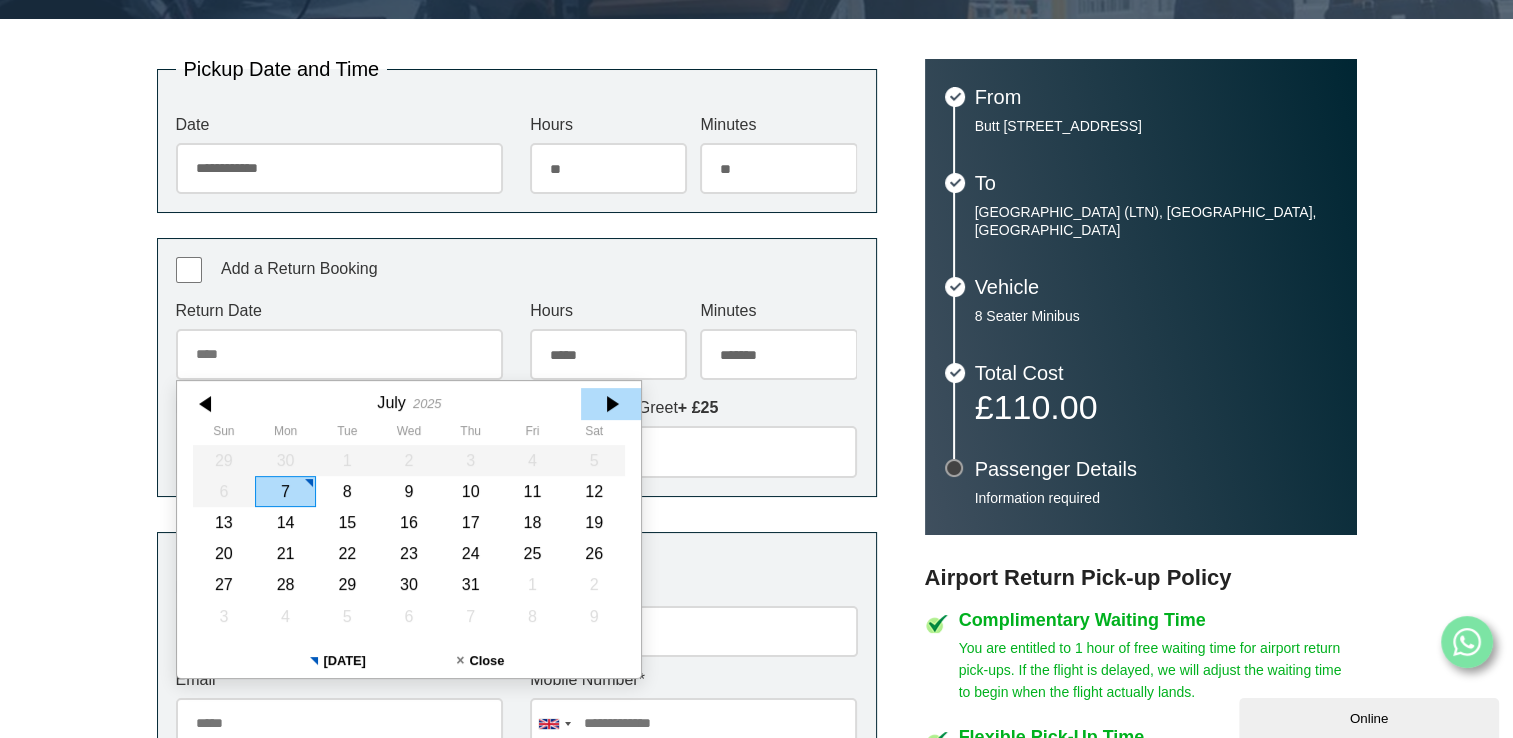 click at bounding box center (611, 404) 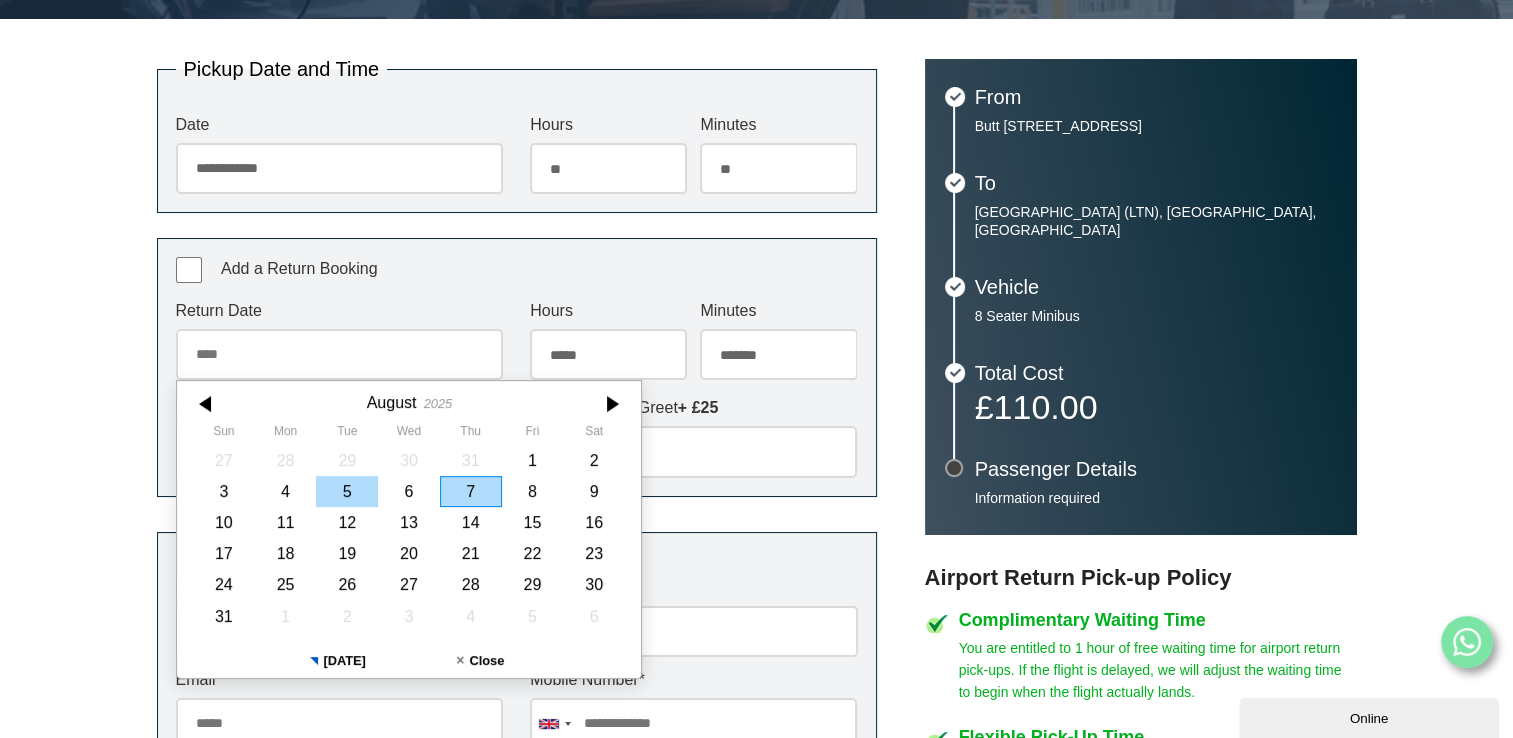 click on "5" at bounding box center [347, 491] 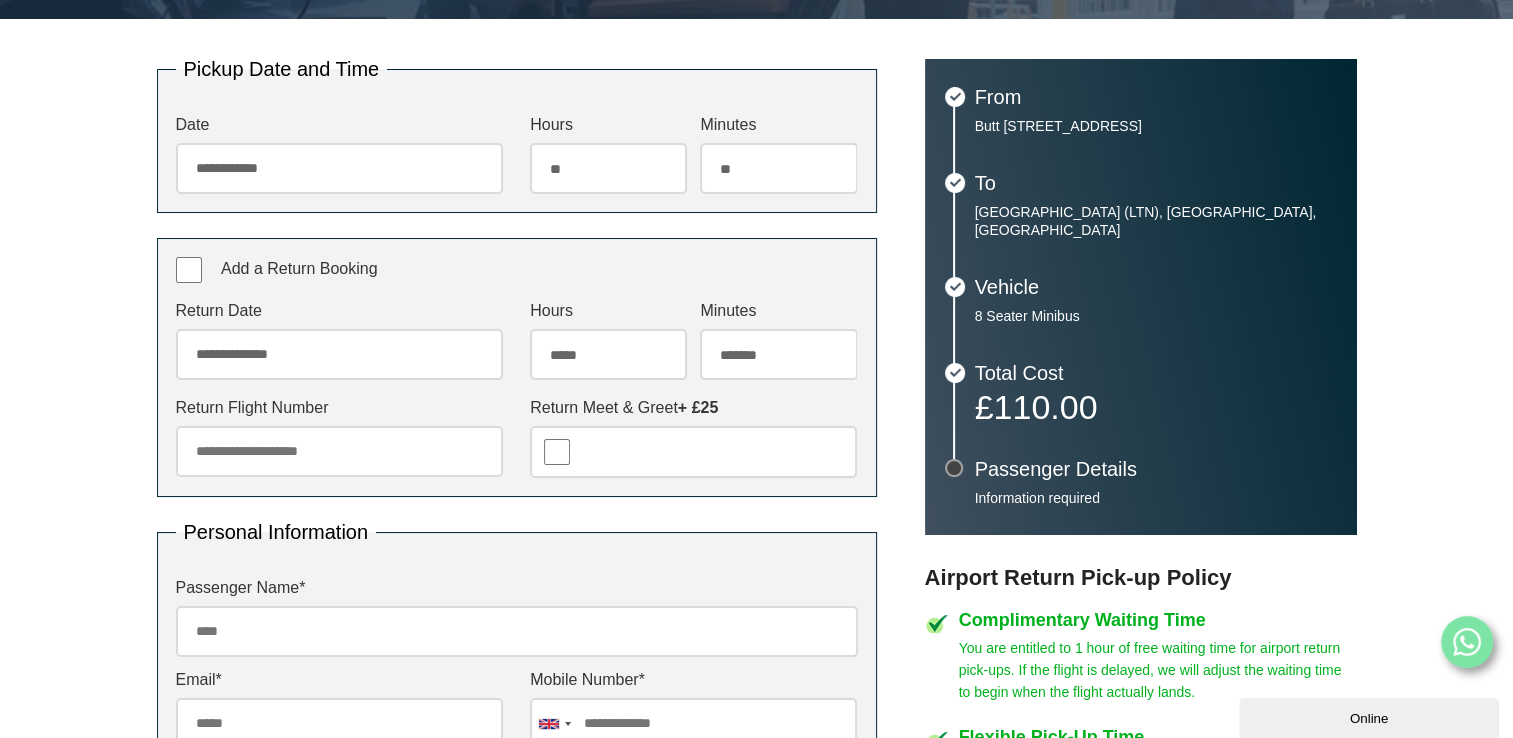click on "*****
**
**
**
**
**
**
** ** ** ** ** ** ** ** ** ** ** ** ** ** ** ** ** **" at bounding box center (608, 354) 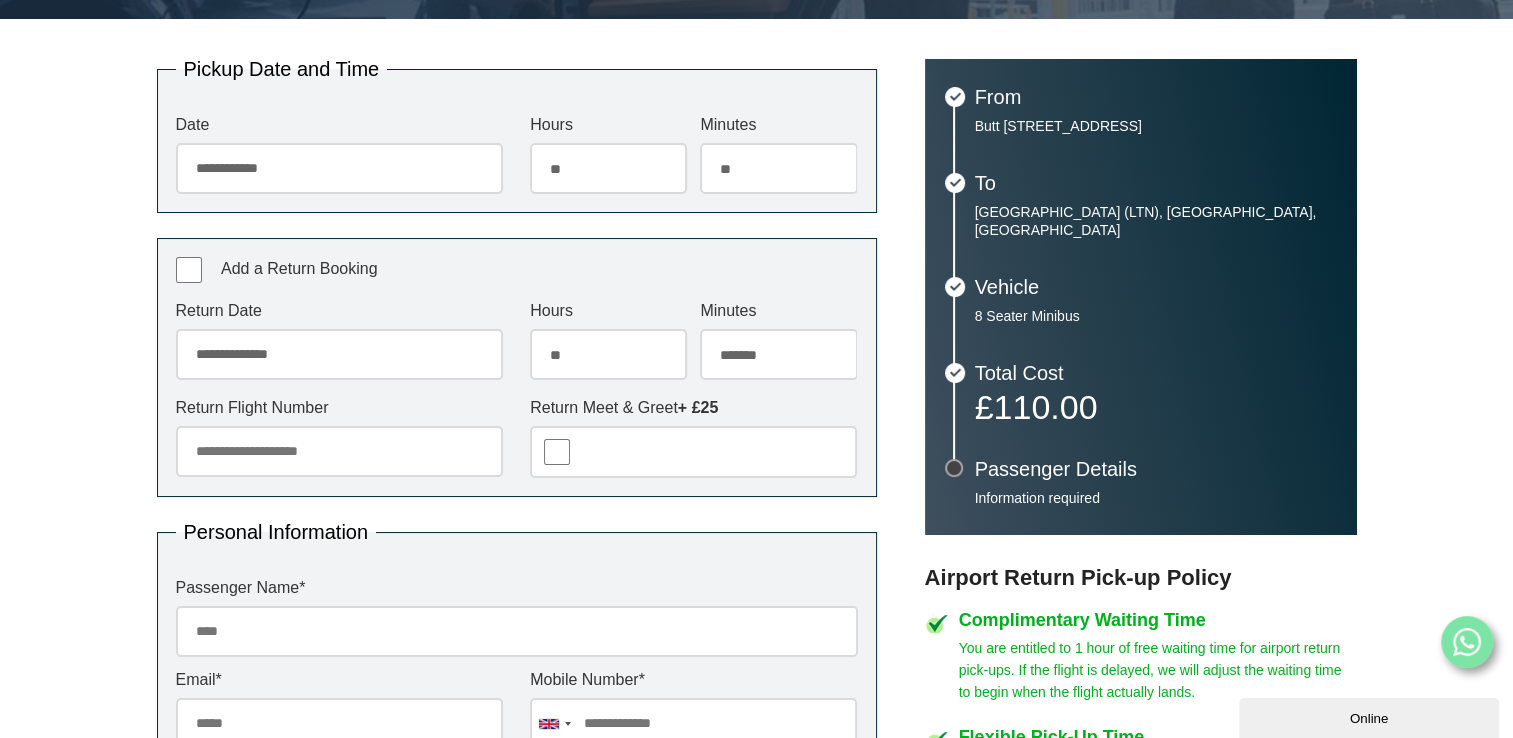 click on "*****
**
**
**
**
**
**
** ** ** ** ** ** ** ** ** ** ** ** ** ** ** ** ** **" at bounding box center (608, 354) 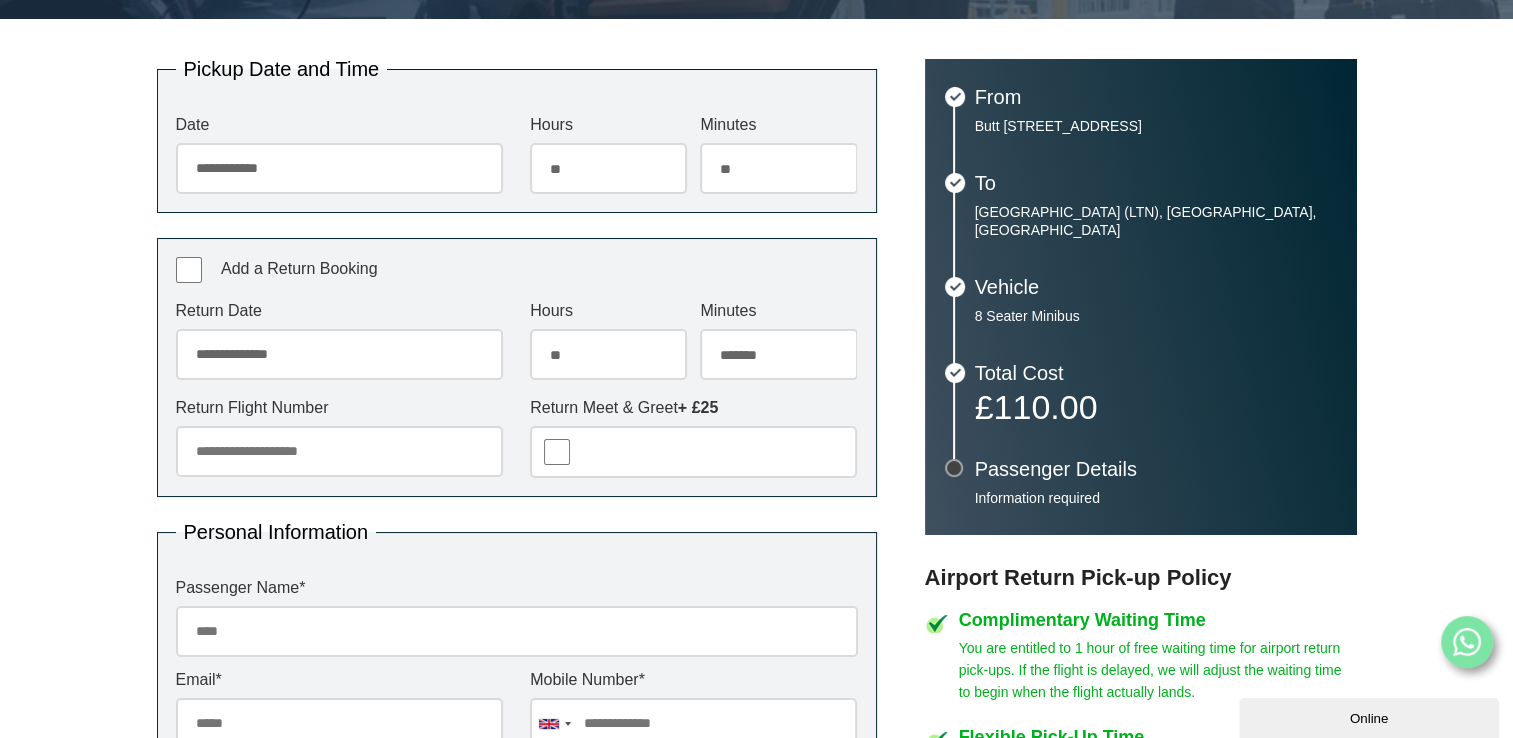 click on "*******
**
**
**
**
**
**
** ** ** ** ** ** ** ** ** ** ** ** ** ** ** ** ** ** ** ** ** ** ** ** ** ** **" at bounding box center [778, 354] 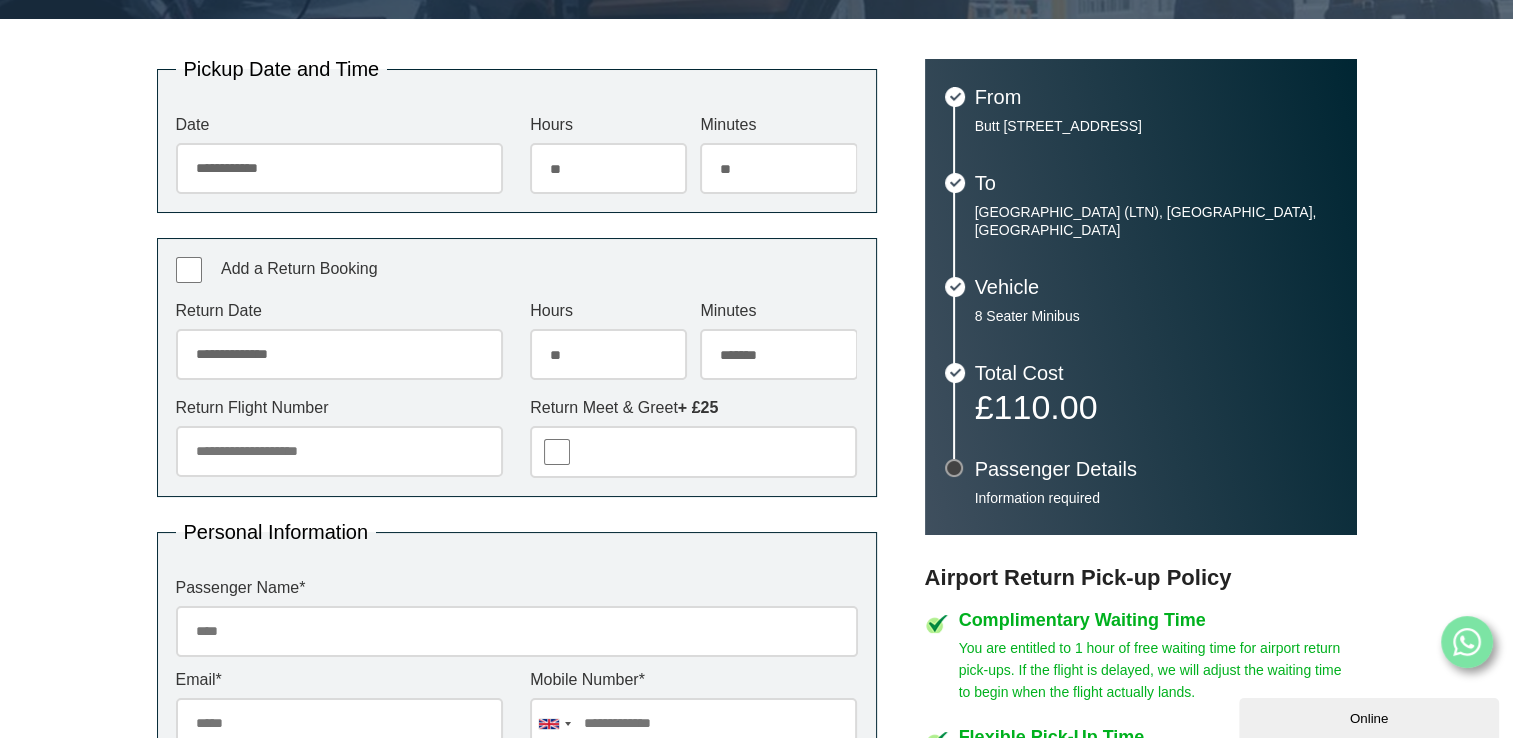 select on "**" 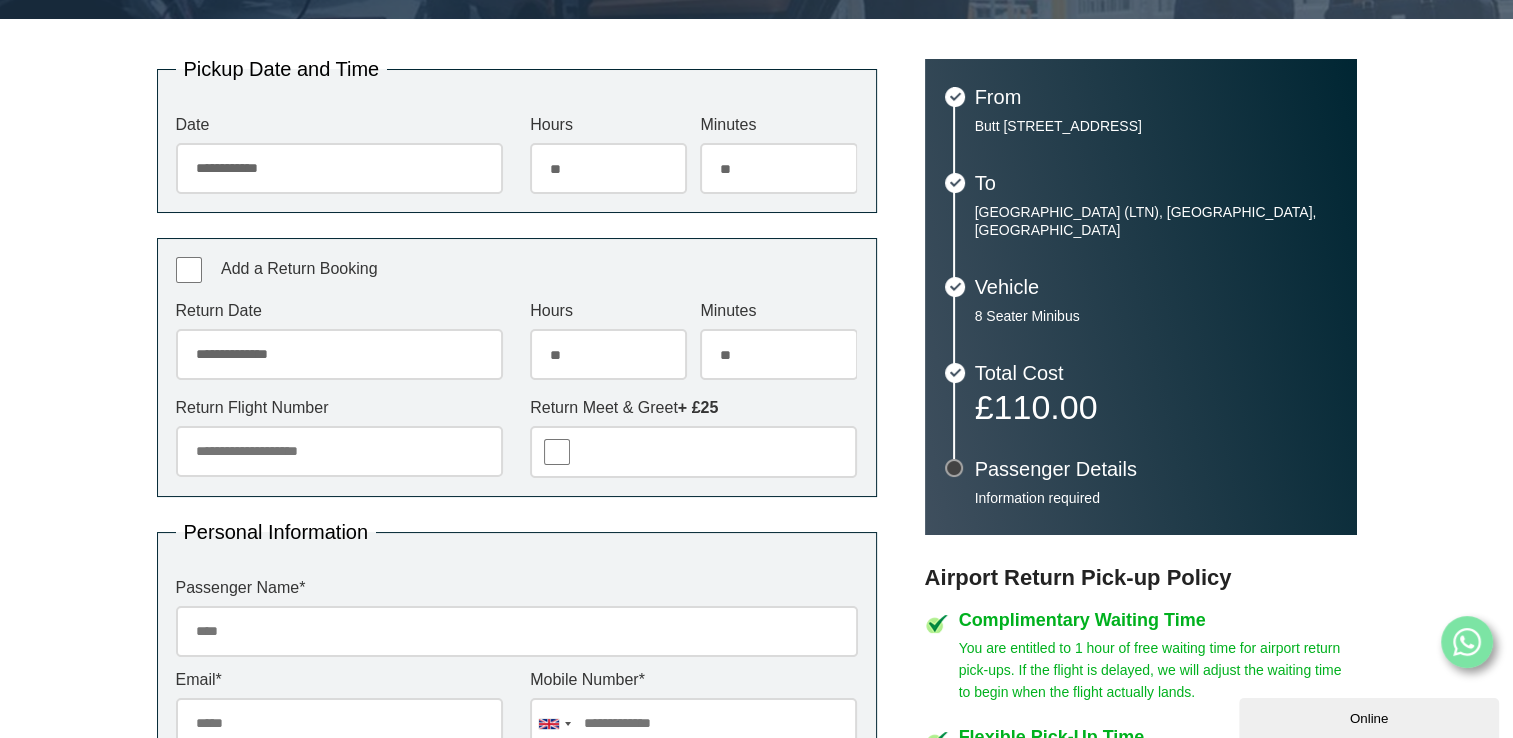 click on "*******
**
**
**
**
**
**
** ** ** ** ** ** ** ** ** ** ** ** ** ** ** ** ** ** ** ** ** ** ** ** ** ** **" at bounding box center (778, 354) 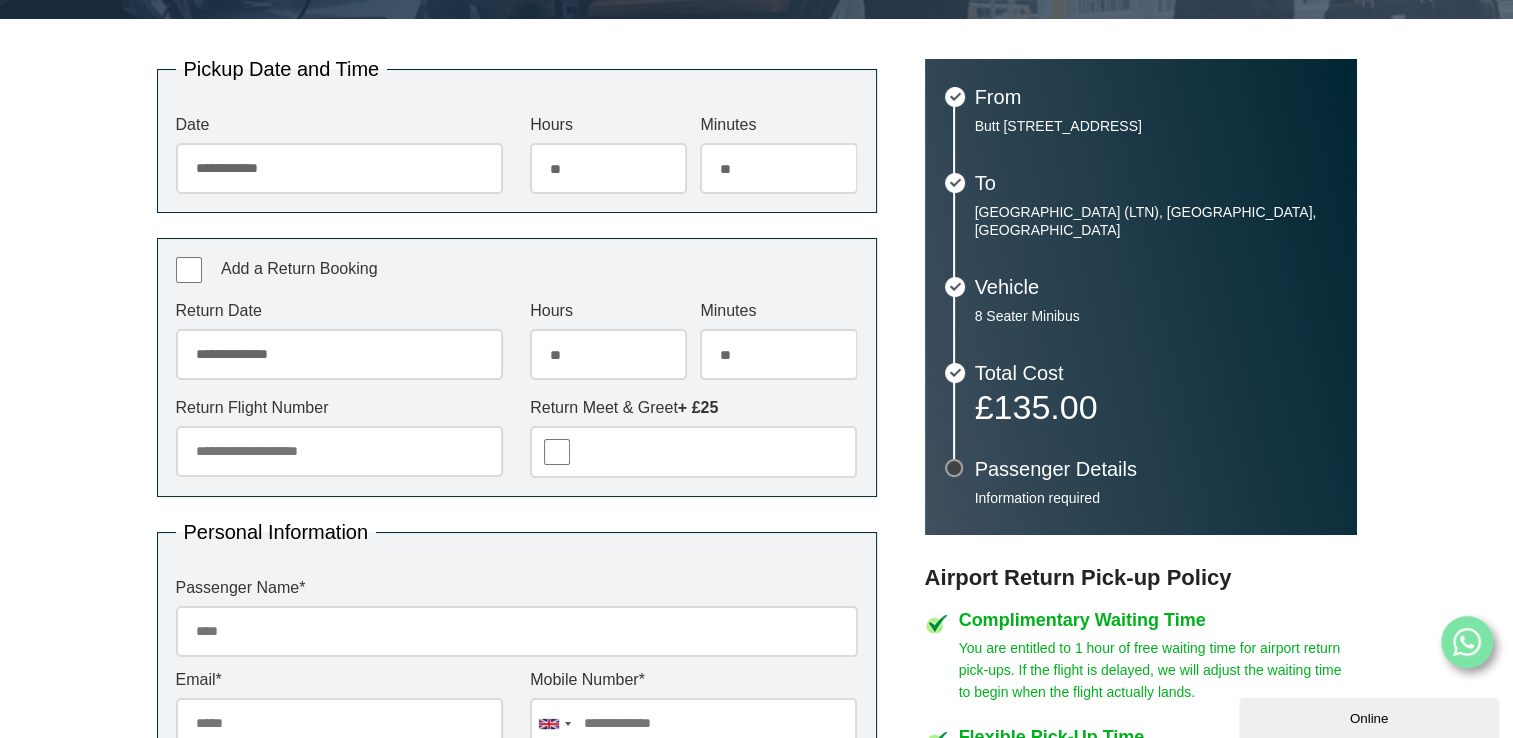 click on "*******
**
**
**
**
**
**
** ** ** ** ** ** ** ** ** ** ** ** ** ** ** ** ** ** ** ** ** ** ** ** ** ** **" at bounding box center [778, 354] 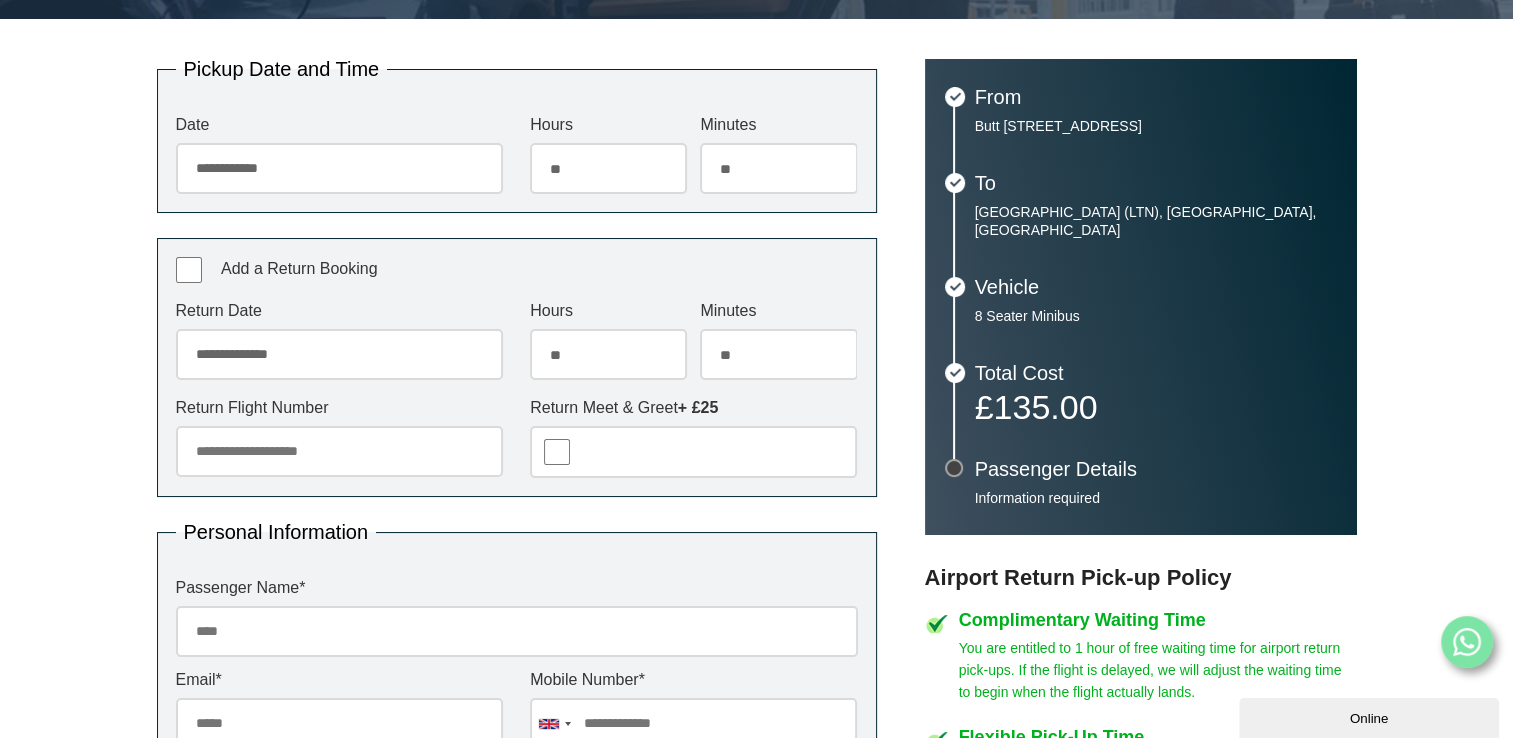 click on "*******
**
**
**
**
**
**
** ** ** ** ** ** ** ** ** ** ** ** ** ** ** ** ** ** ** ** ** ** ** ** ** ** **" at bounding box center [778, 354] 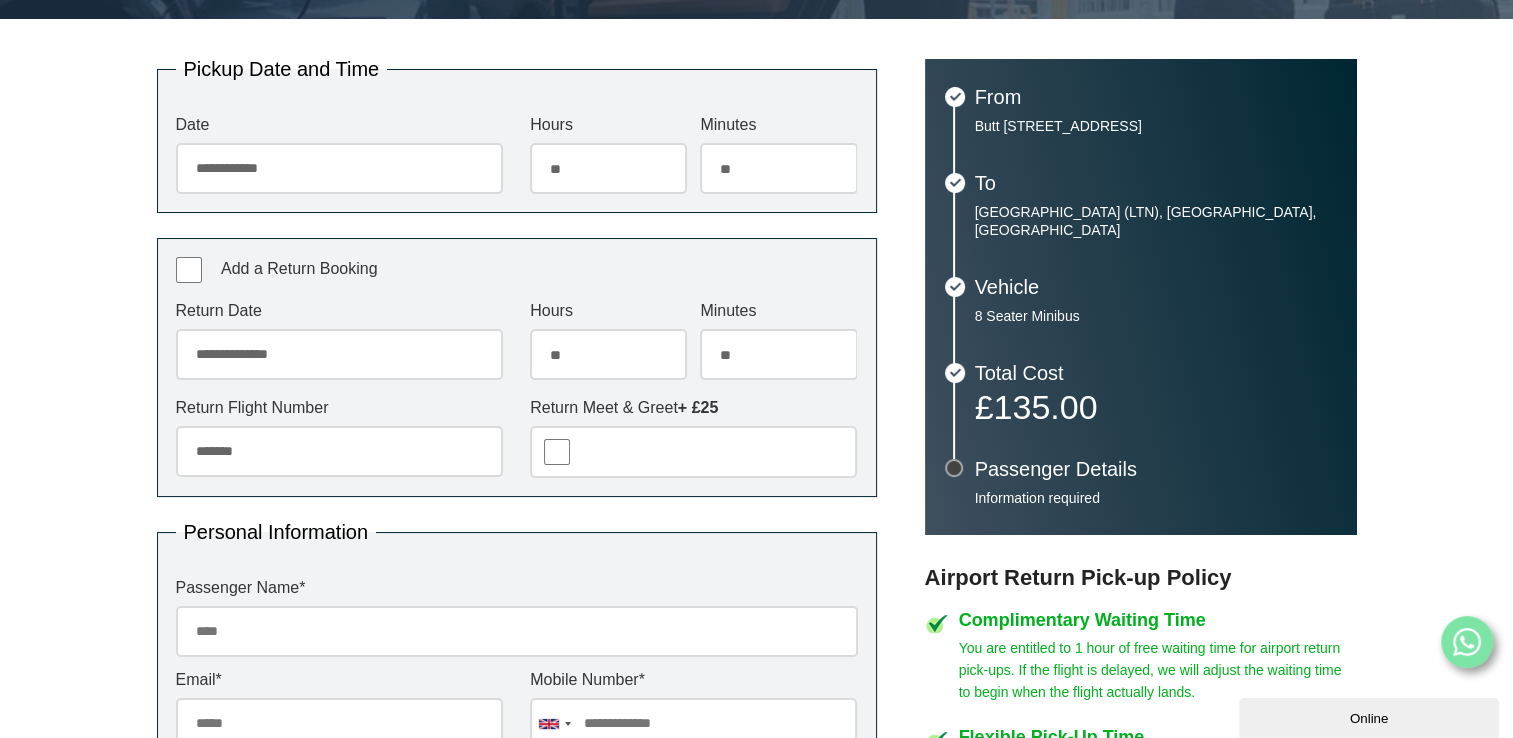 type on "*******" 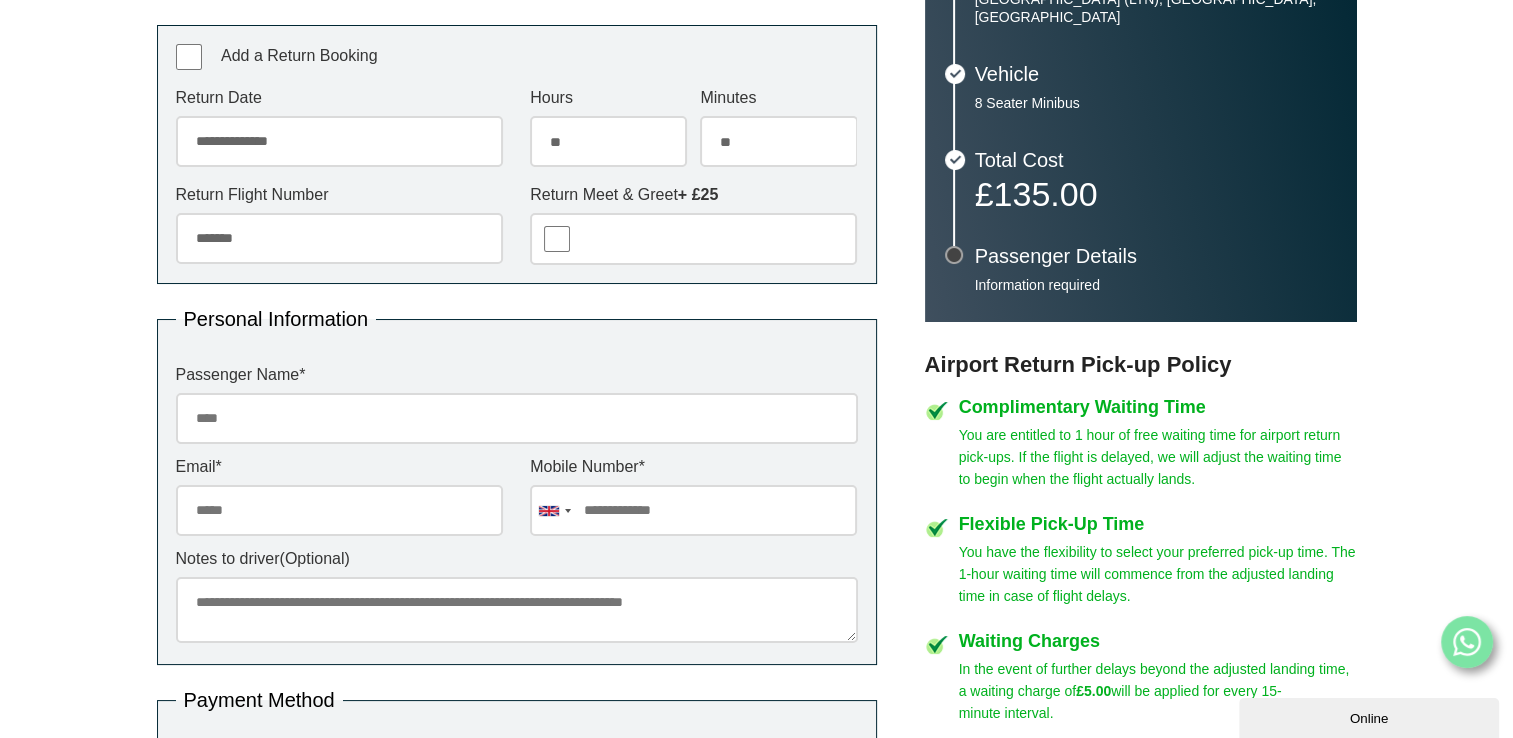 click on "Passenger Name  *" at bounding box center (517, 418) 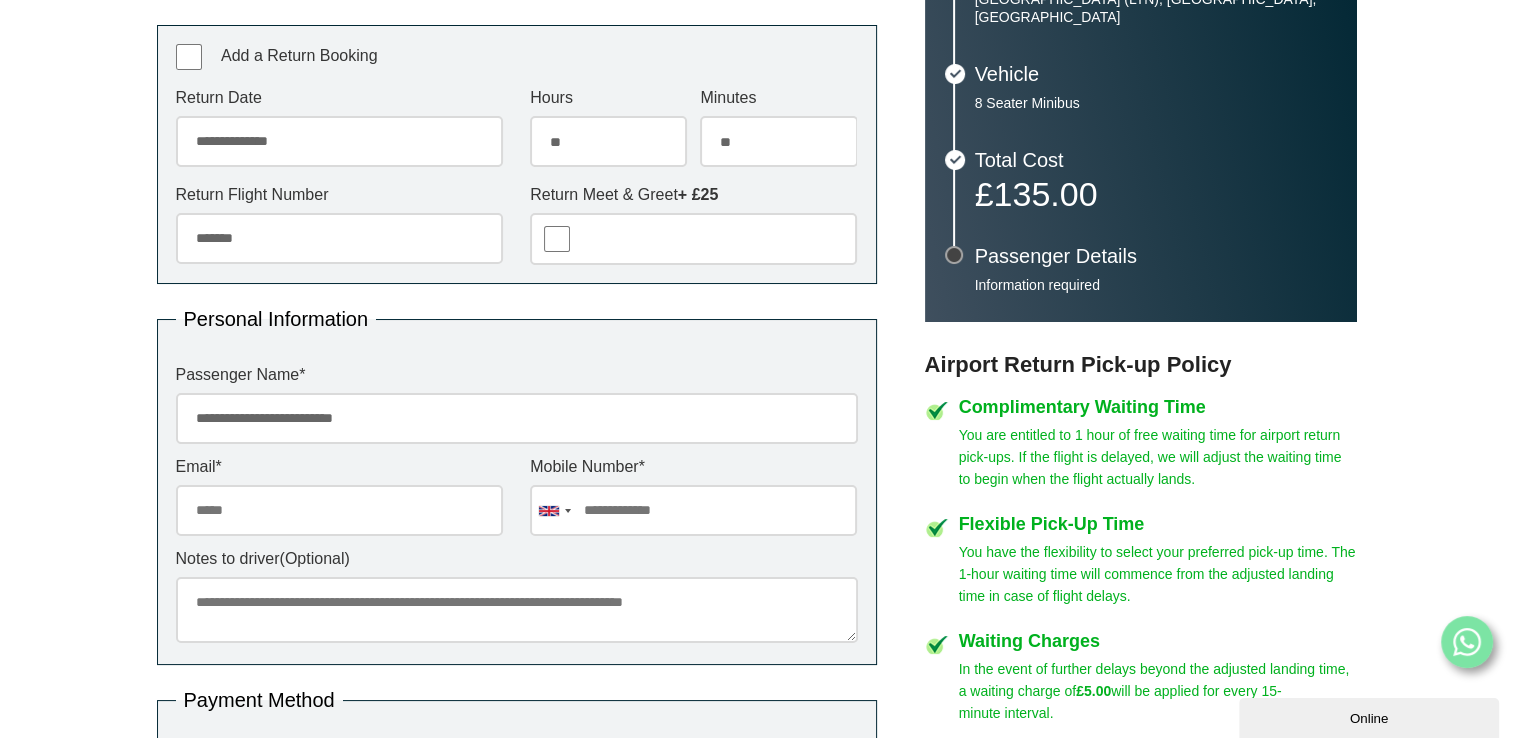 type on "**********" 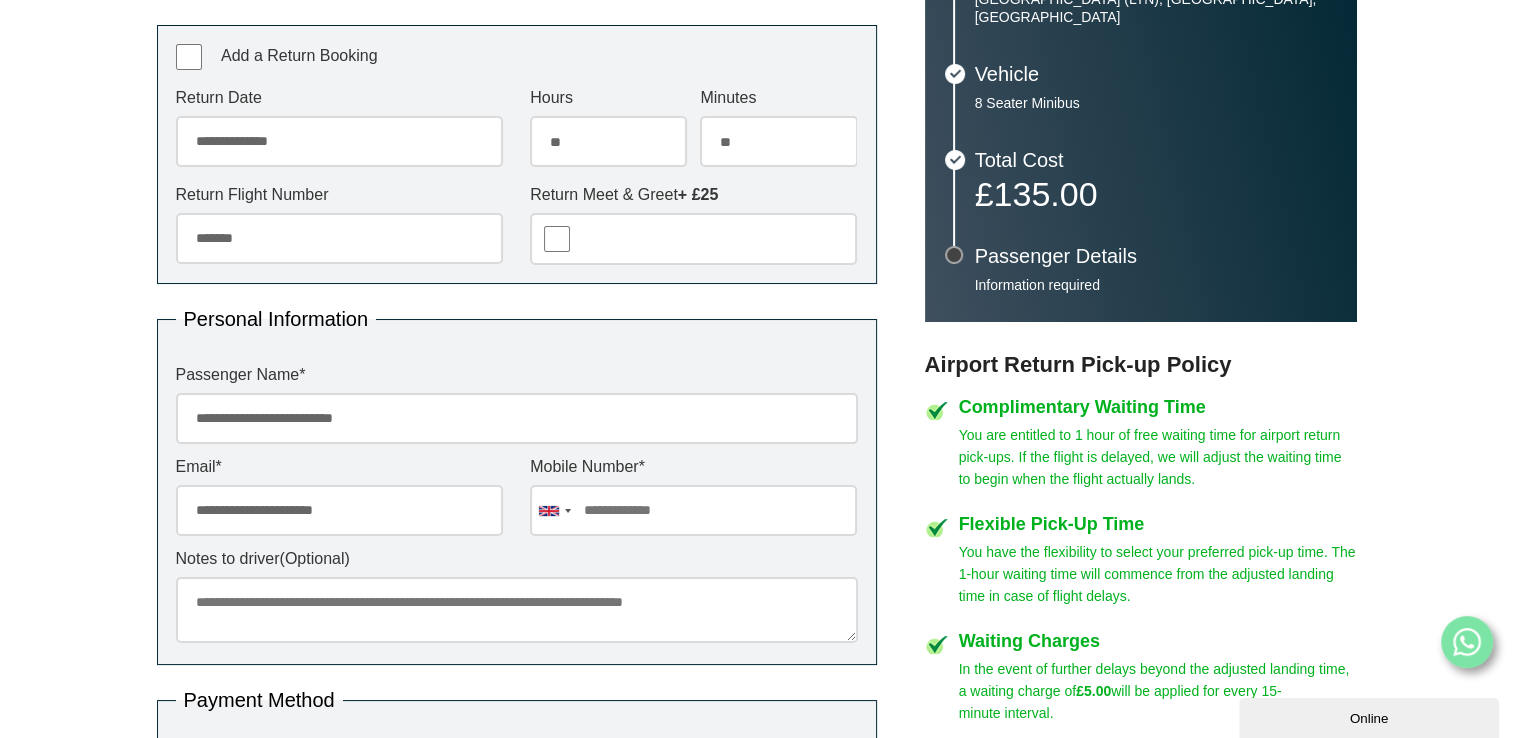 type on "**********" 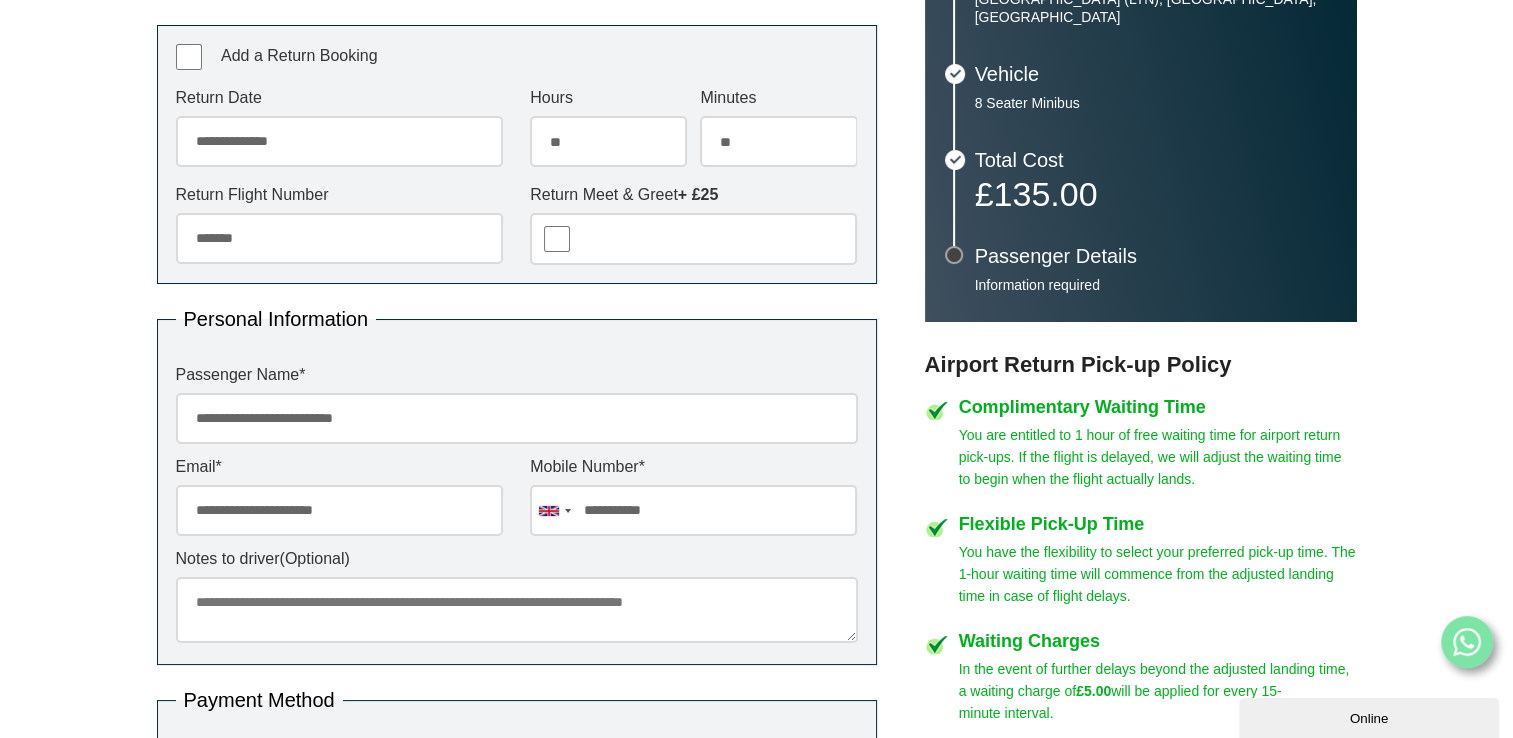 drag, startPoint x: 318, startPoint y: 423, endPoint x: 252, endPoint y: 436, distance: 67.26812 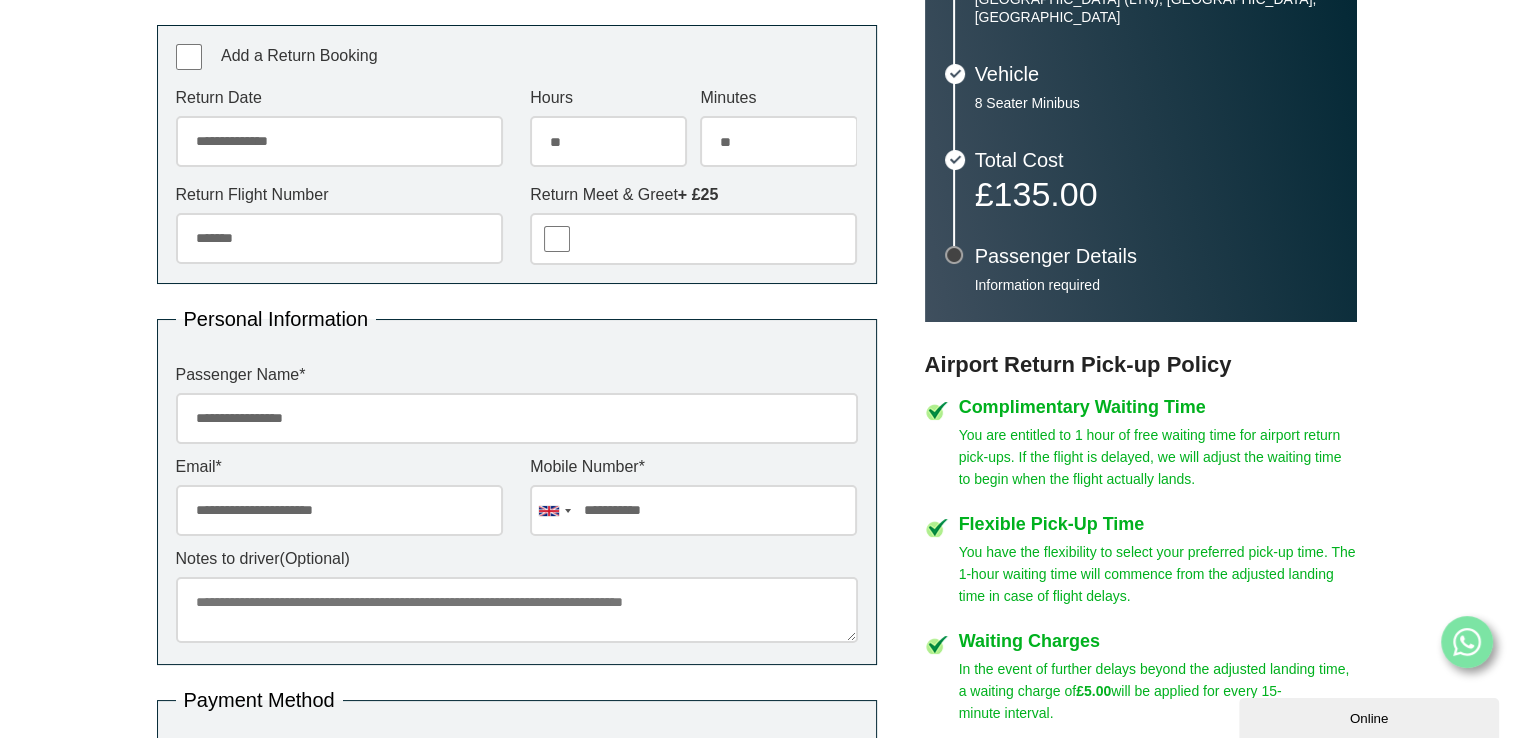 type on "**********" 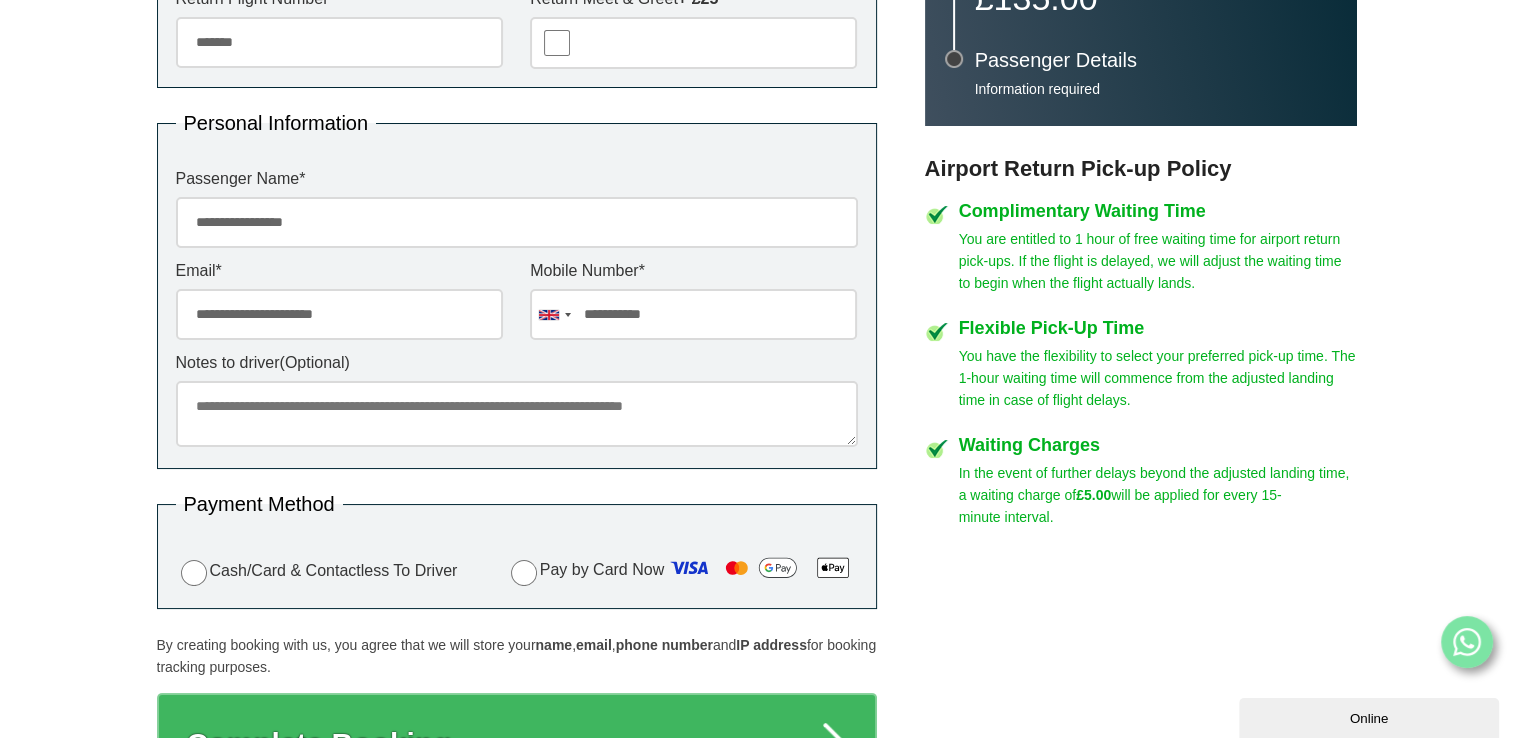 click on "Notes to driver  (Optional)" at bounding box center [517, 414] 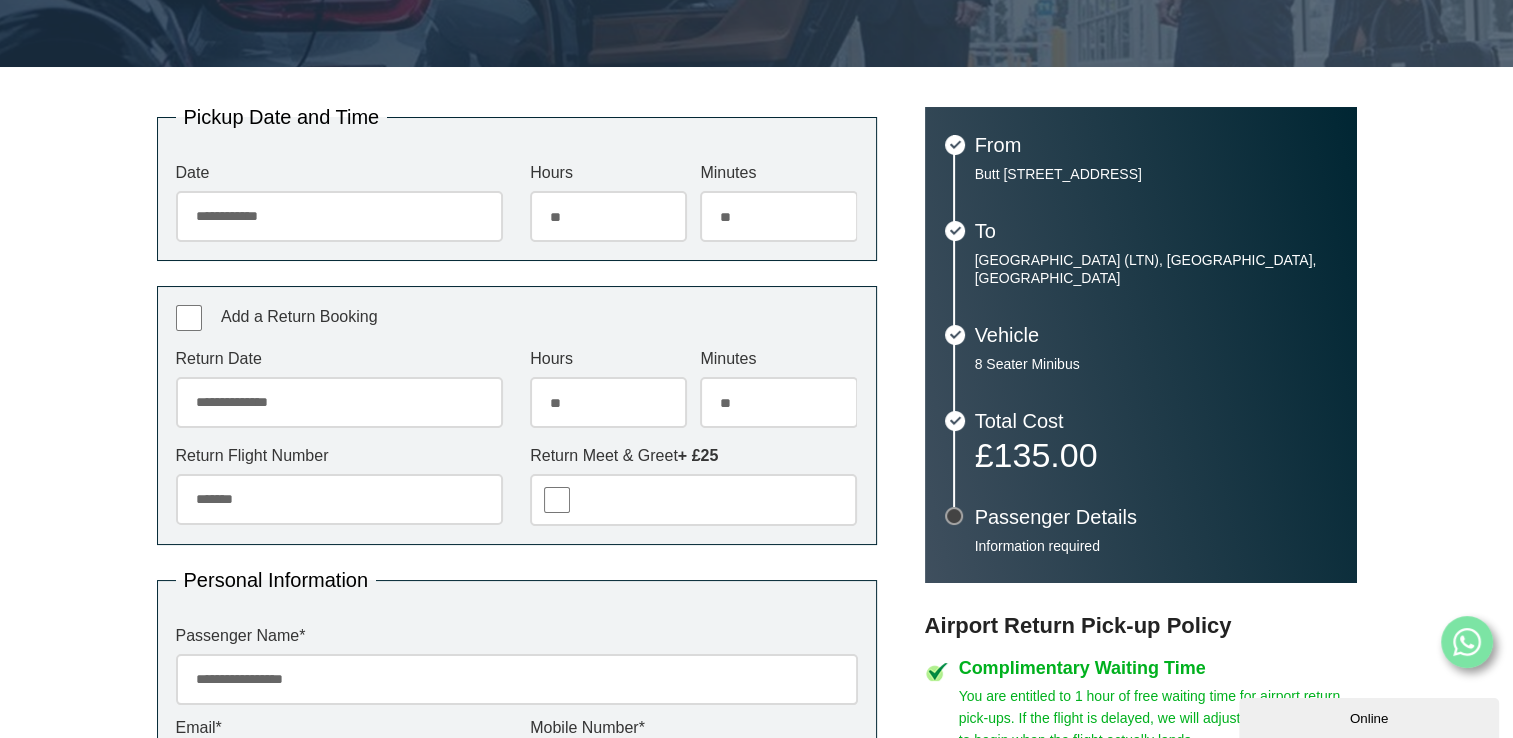 scroll, scrollTop: 369, scrollLeft: 0, axis: vertical 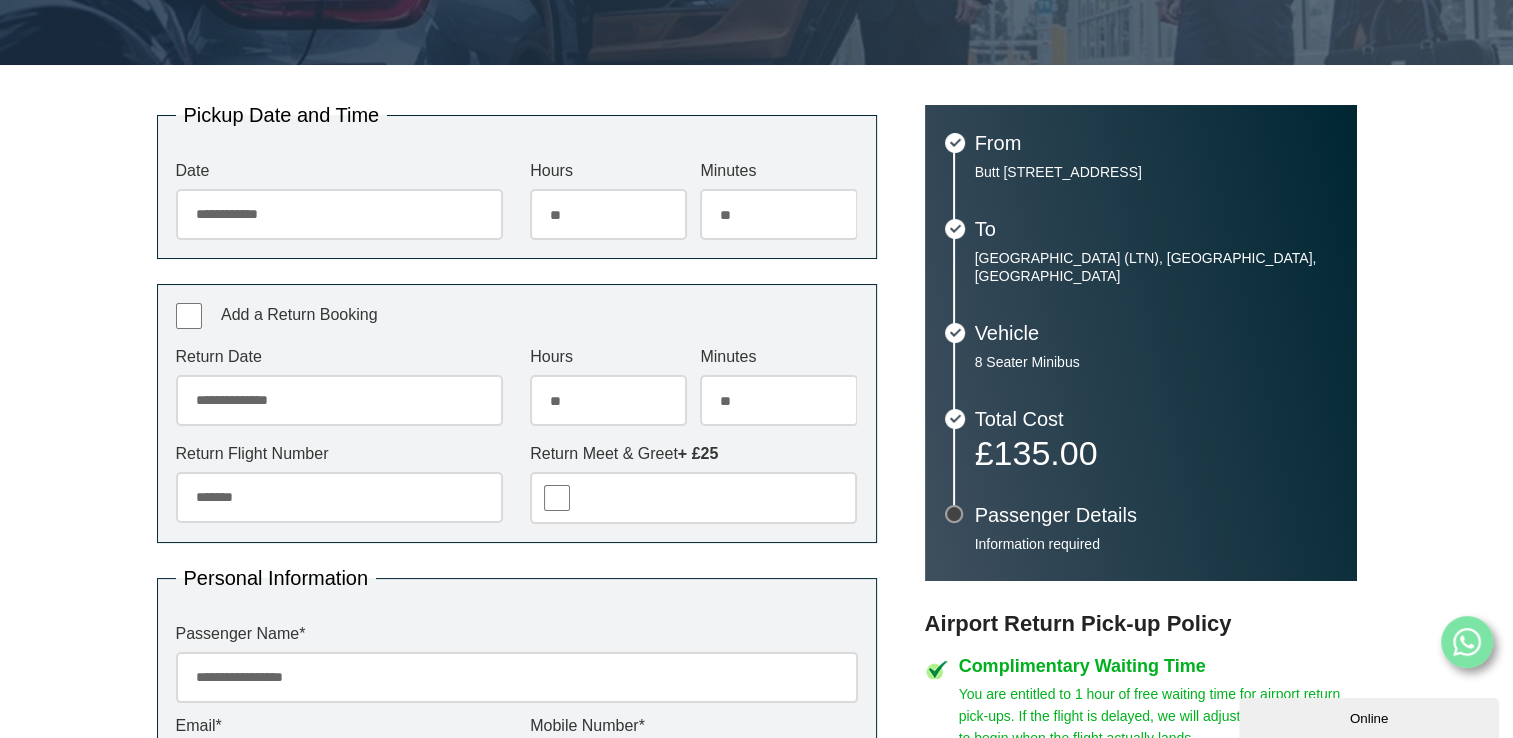 type on "**********" 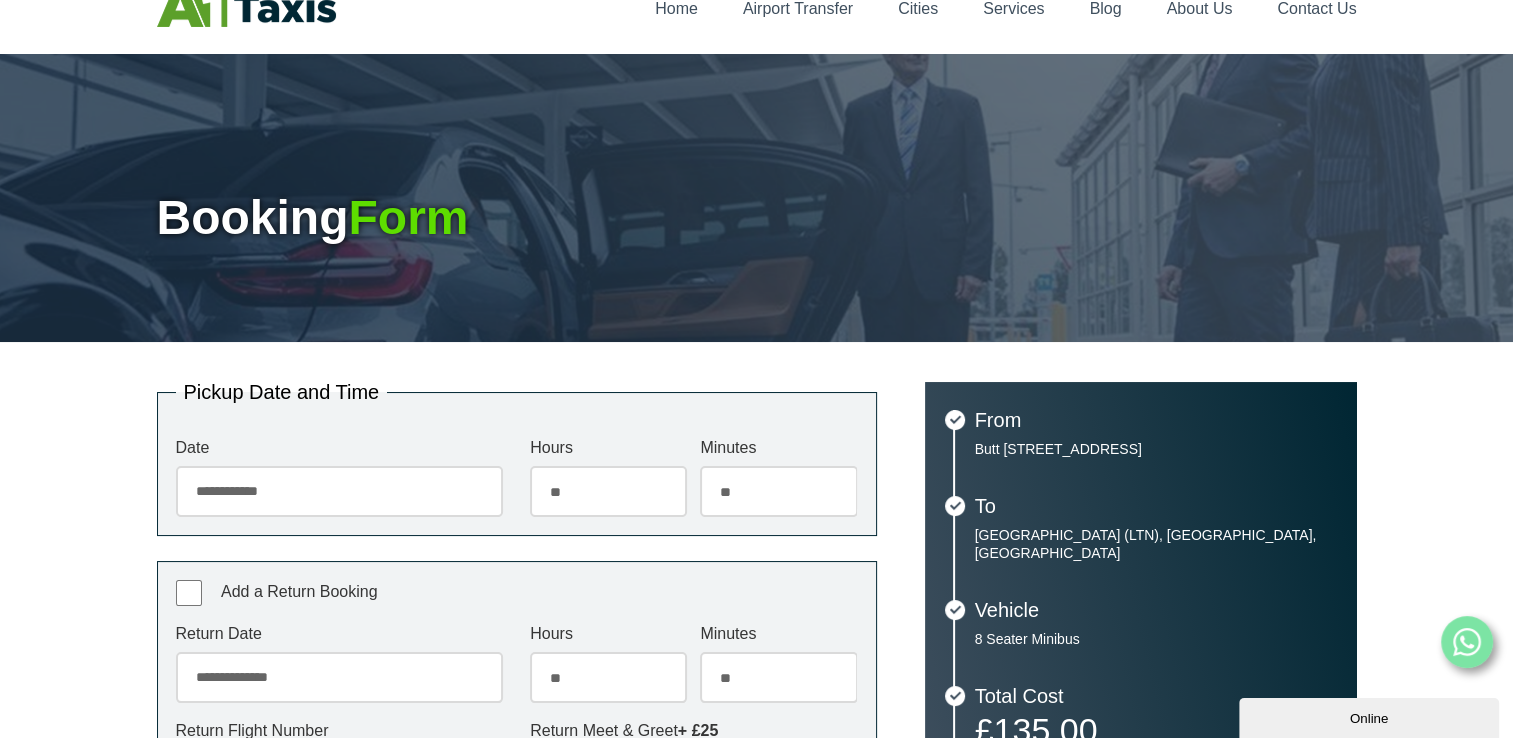 scroll, scrollTop: 8, scrollLeft: 0, axis: vertical 